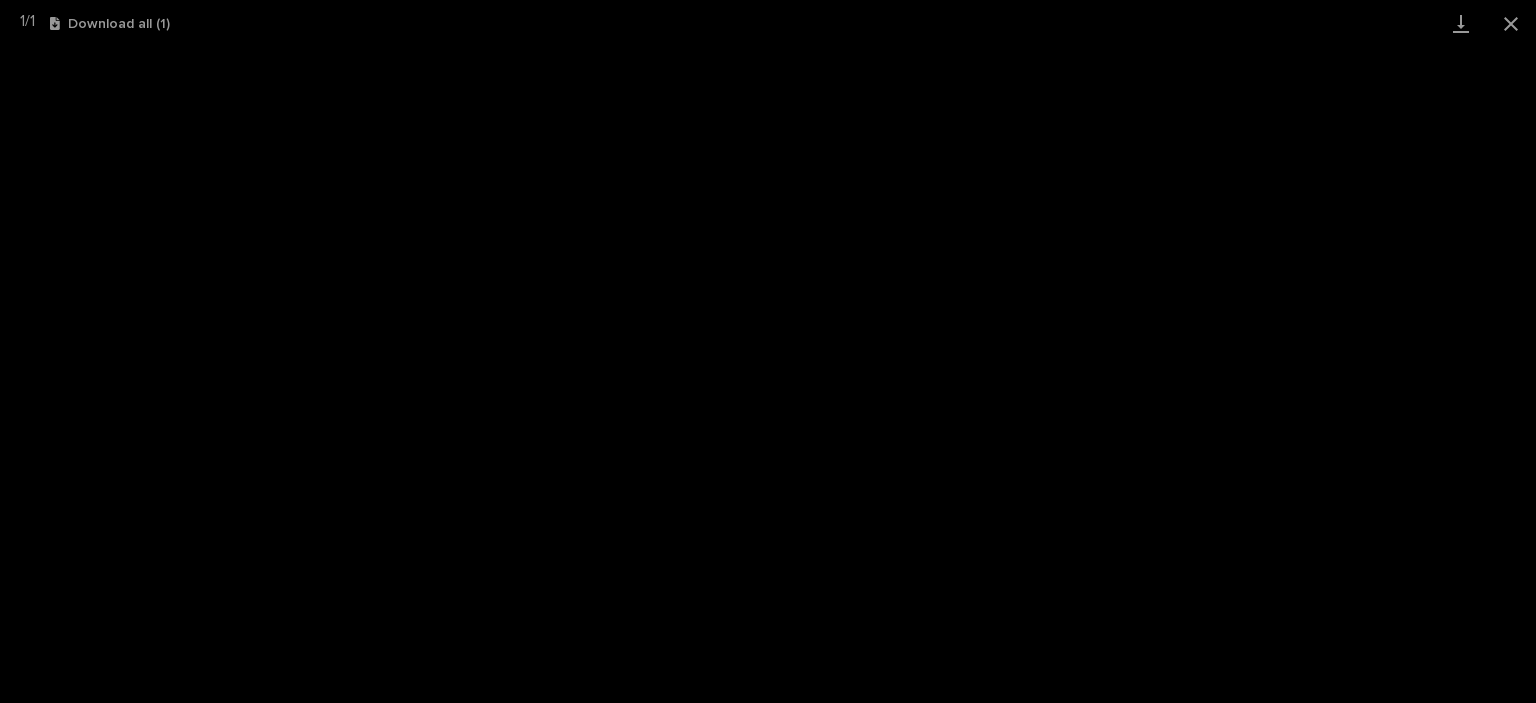 scroll, scrollTop: 0, scrollLeft: 0, axis: both 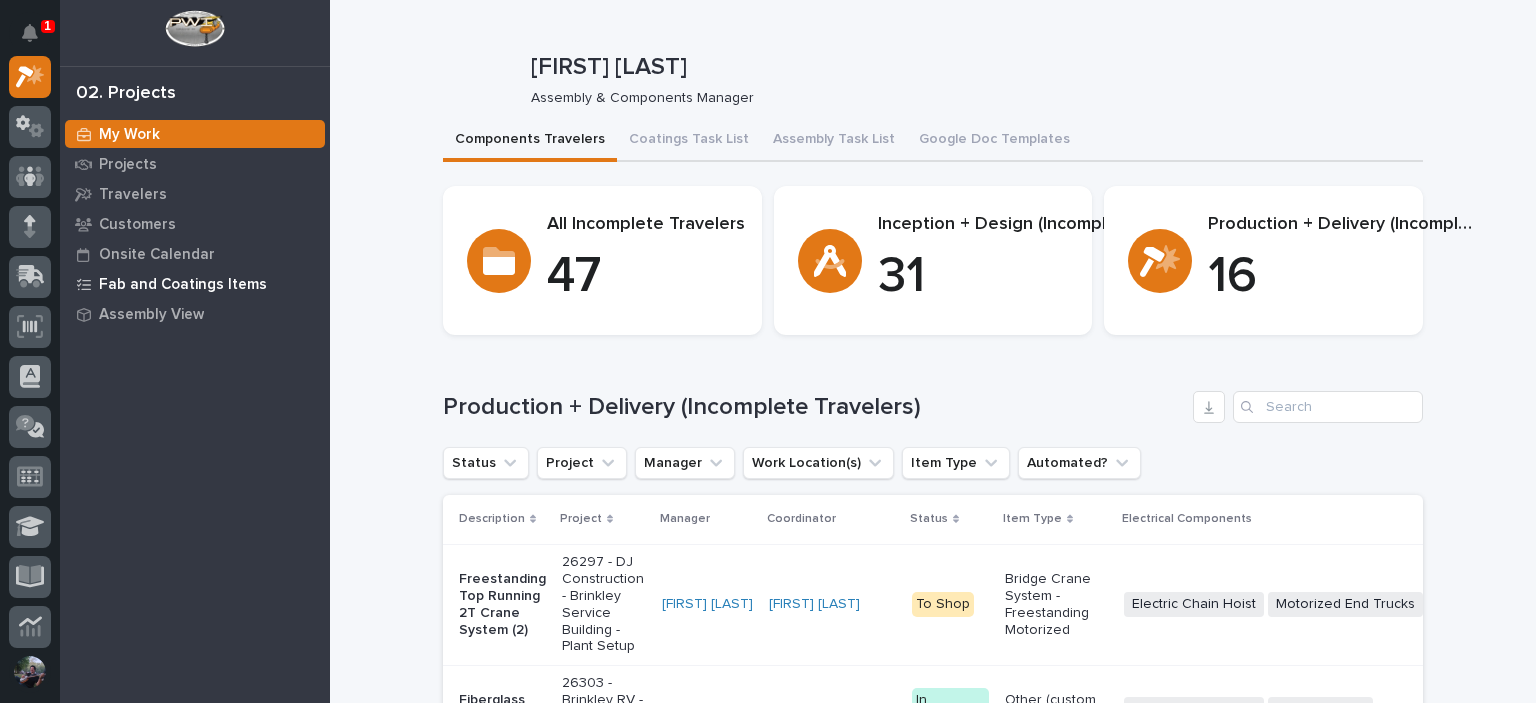 click on "Fab and Coatings Items" at bounding box center [183, 285] 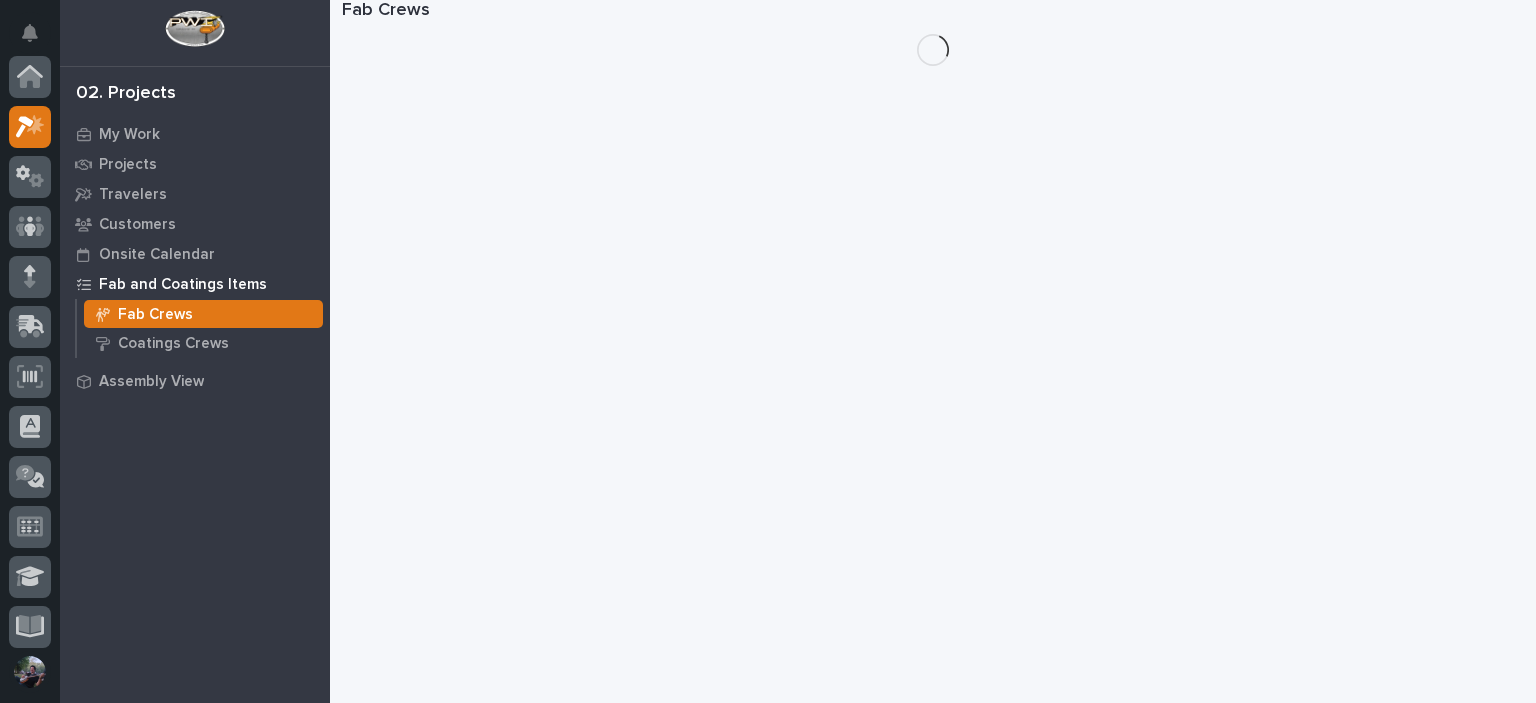 scroll, scrollTop: 50, scrollLeft: 0, axis: vertical 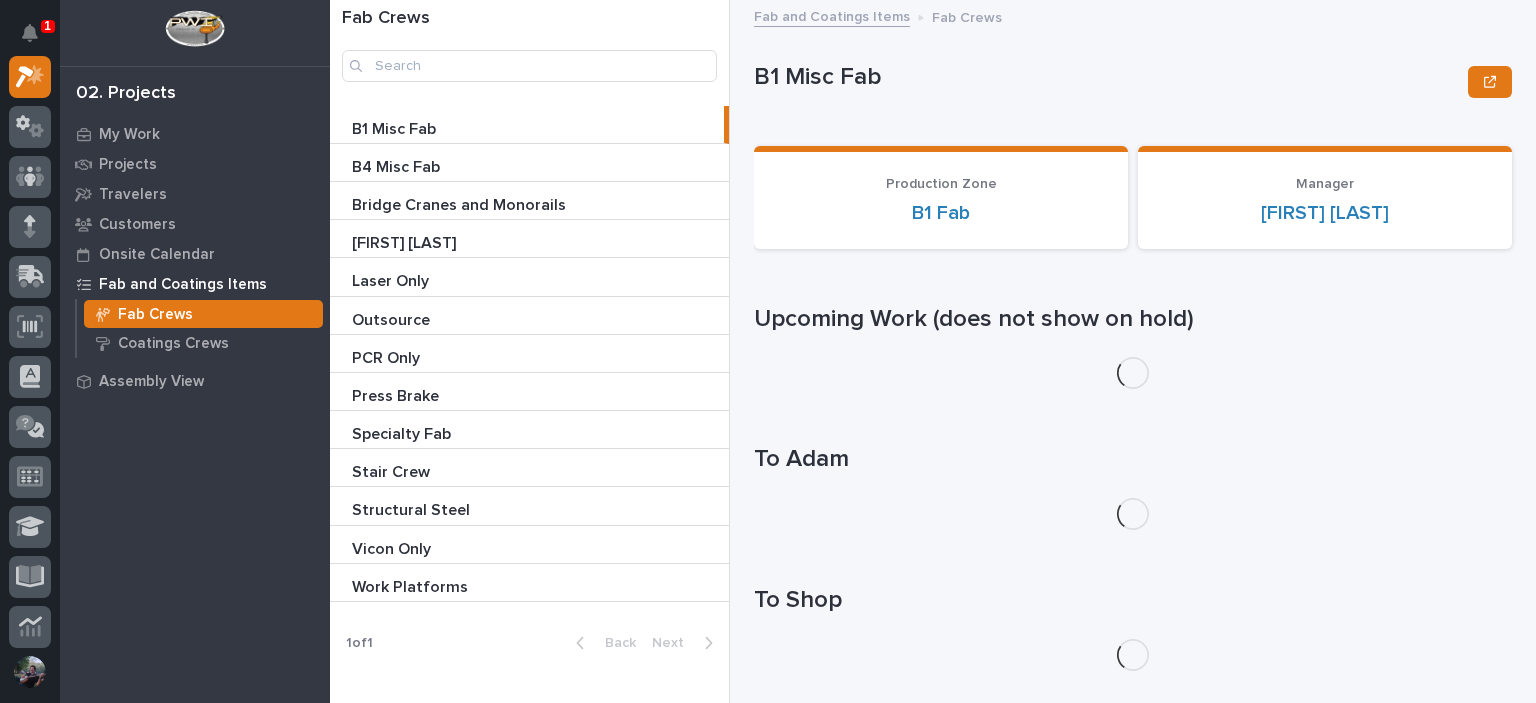 click on "Bridge Cranes and Monorails" at bounding box center (461, 203) 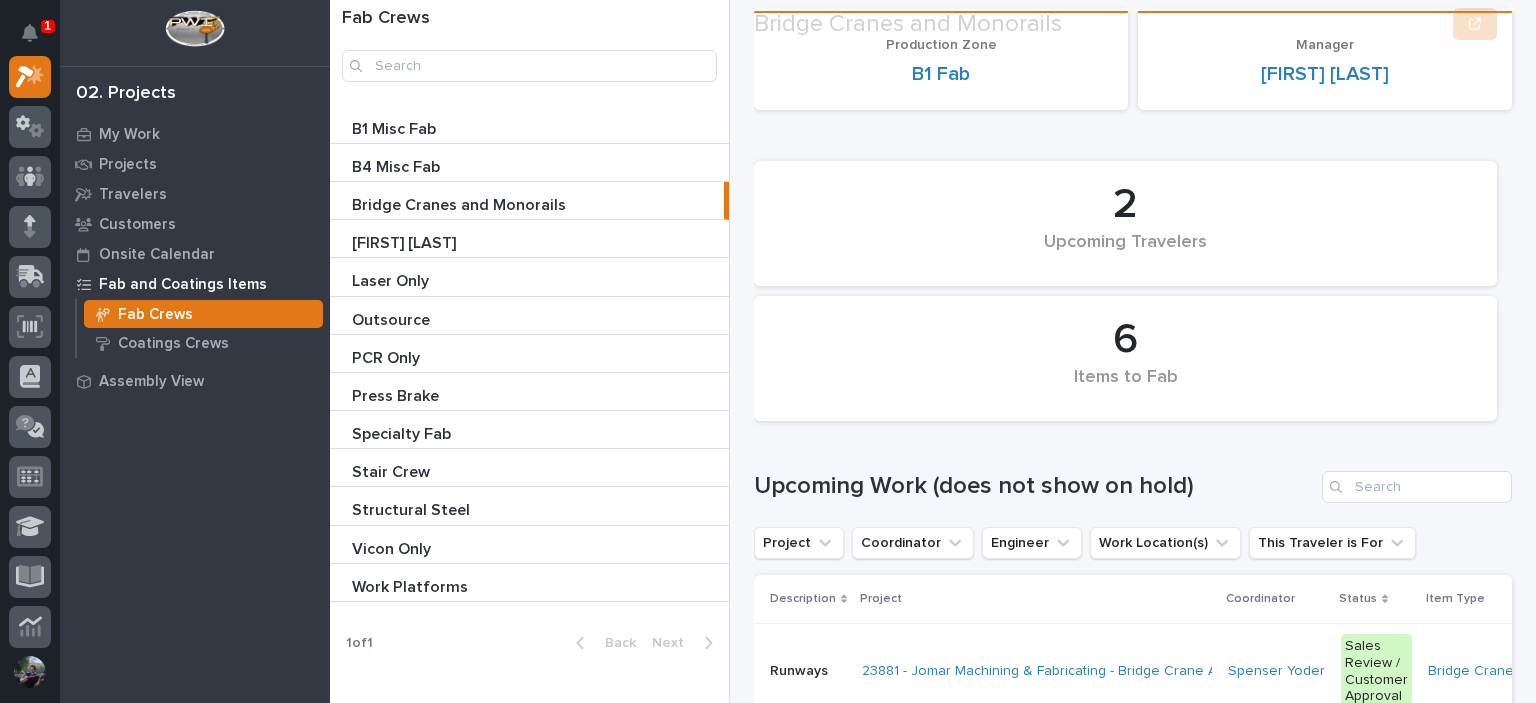 scroll, scrollTop: 266, scrollLeft: 0, axis: vertical 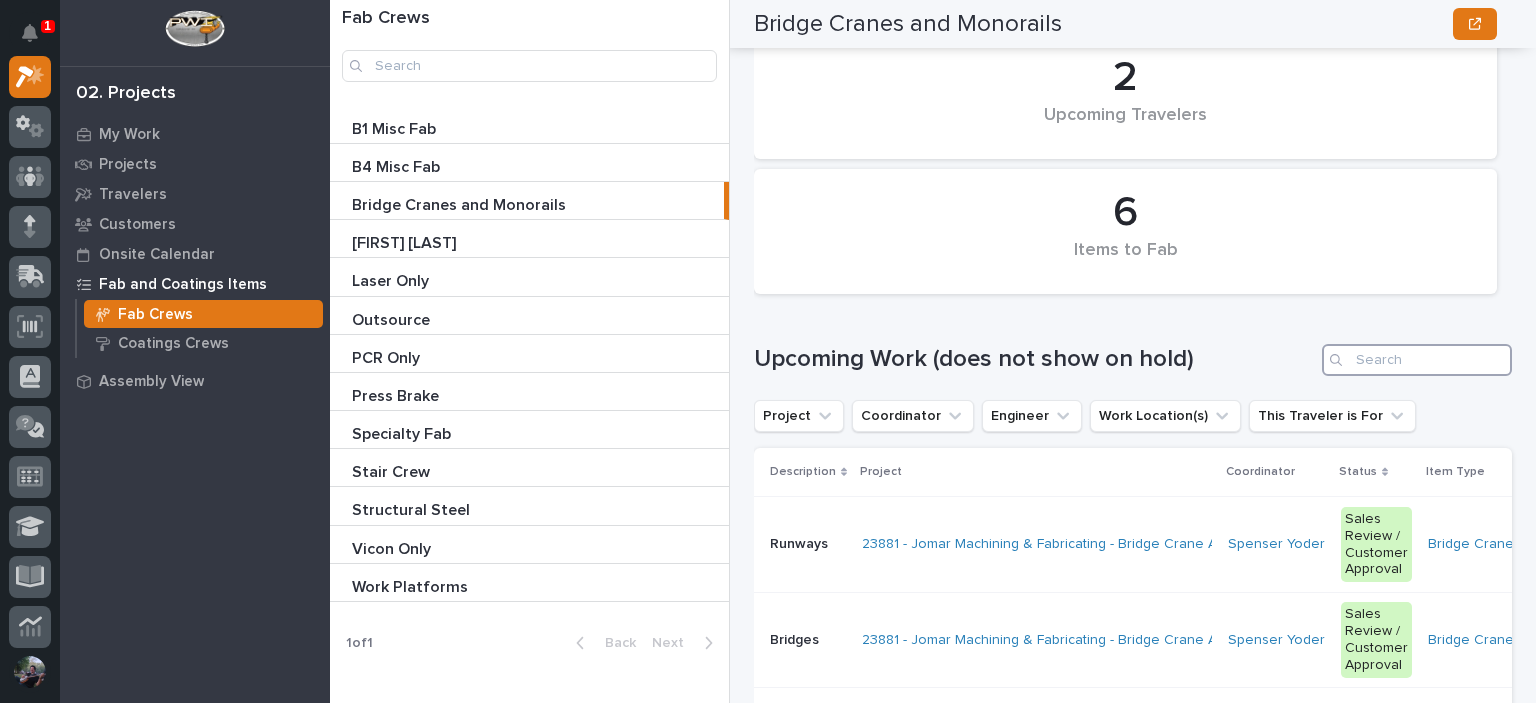 click at bounding box center (1417, 360) 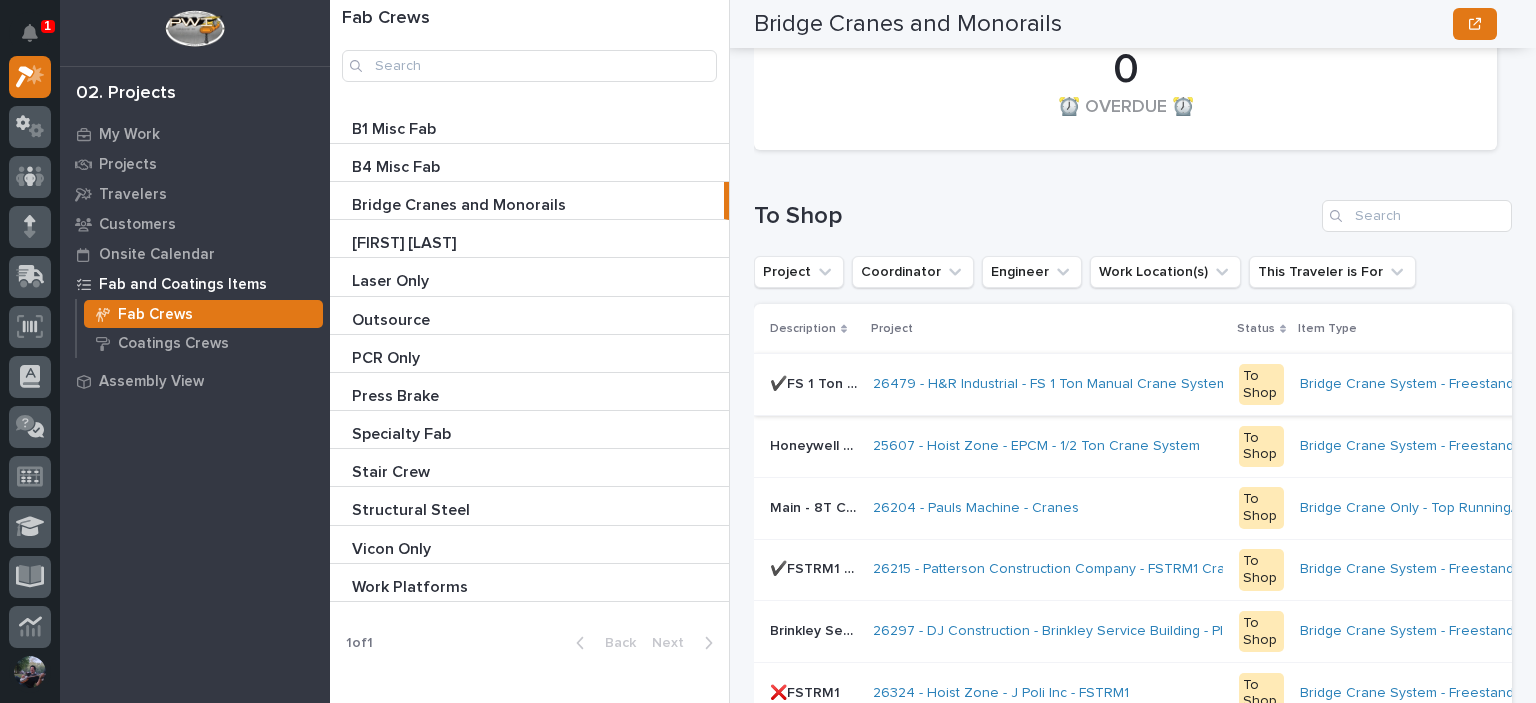 scroll, scrollTop: 1400, scrollLeft: 0, axis: vertical 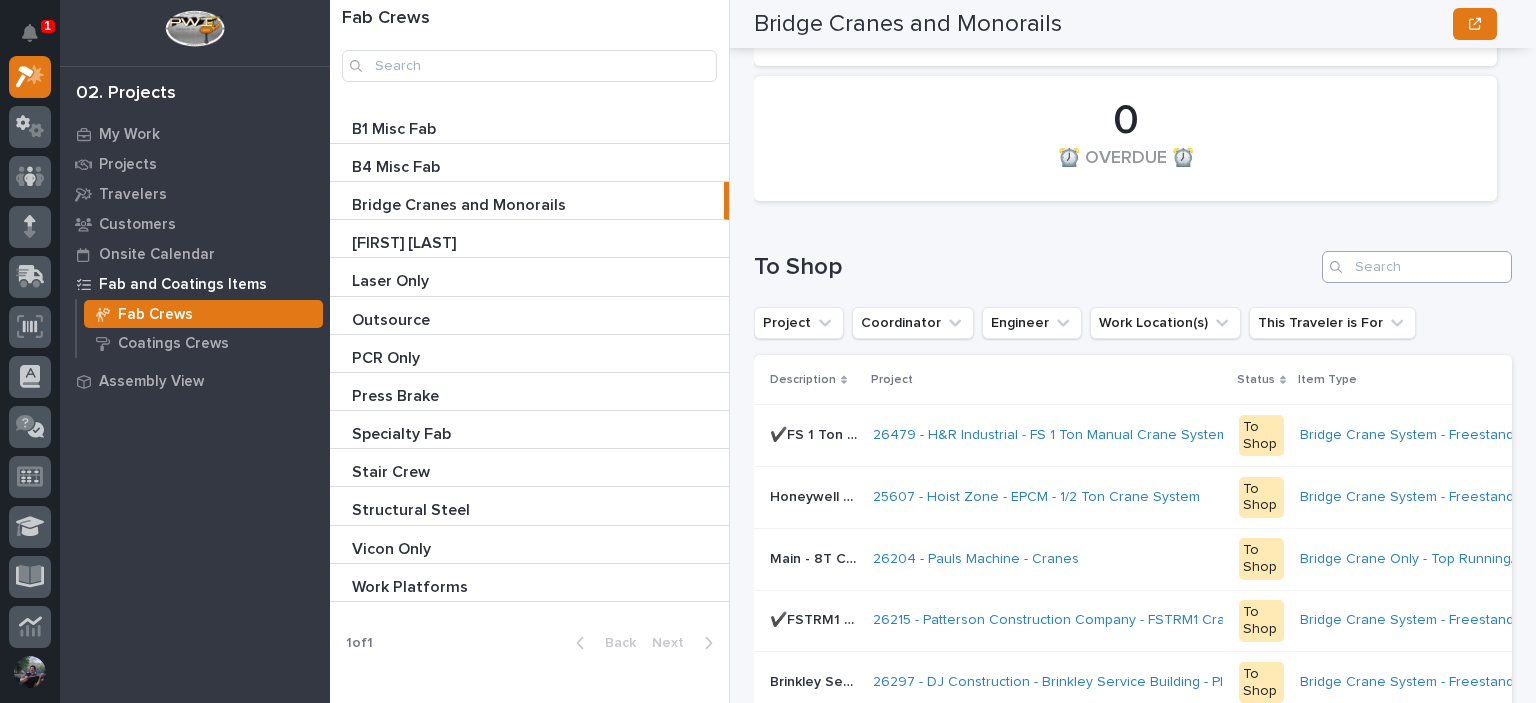 type on "26445" 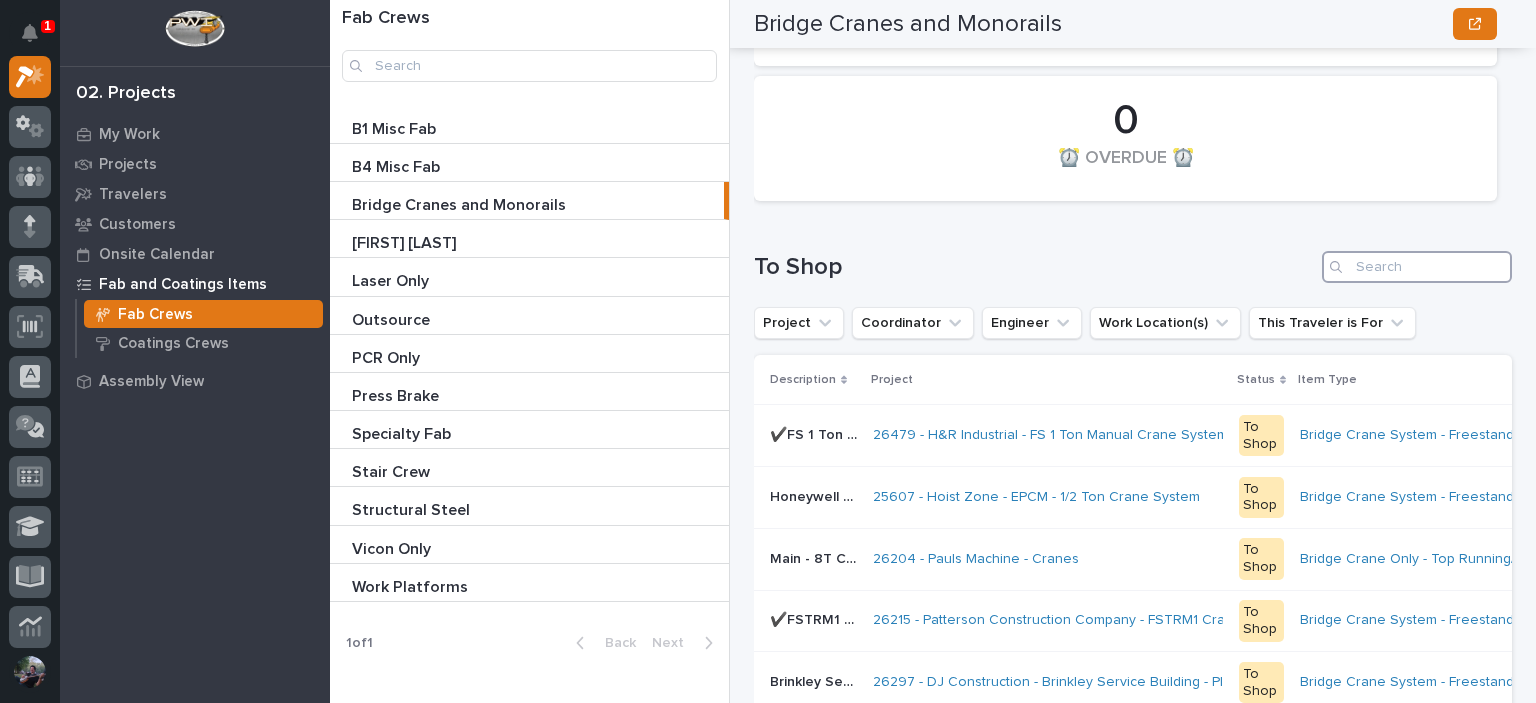 click at bounding box center (1417, 267) 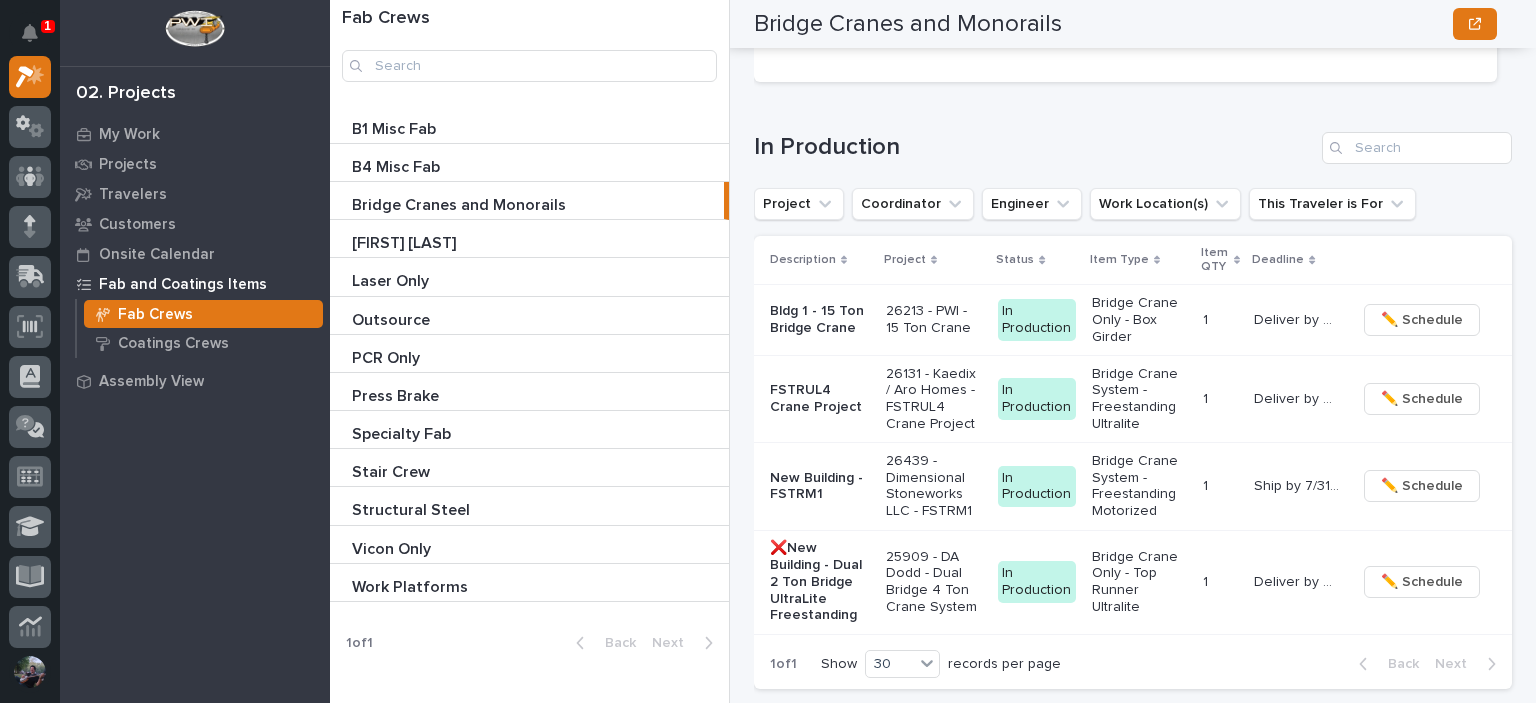 scroll, scrollTop: 2200, scrollLeft: 0, axis: vertical 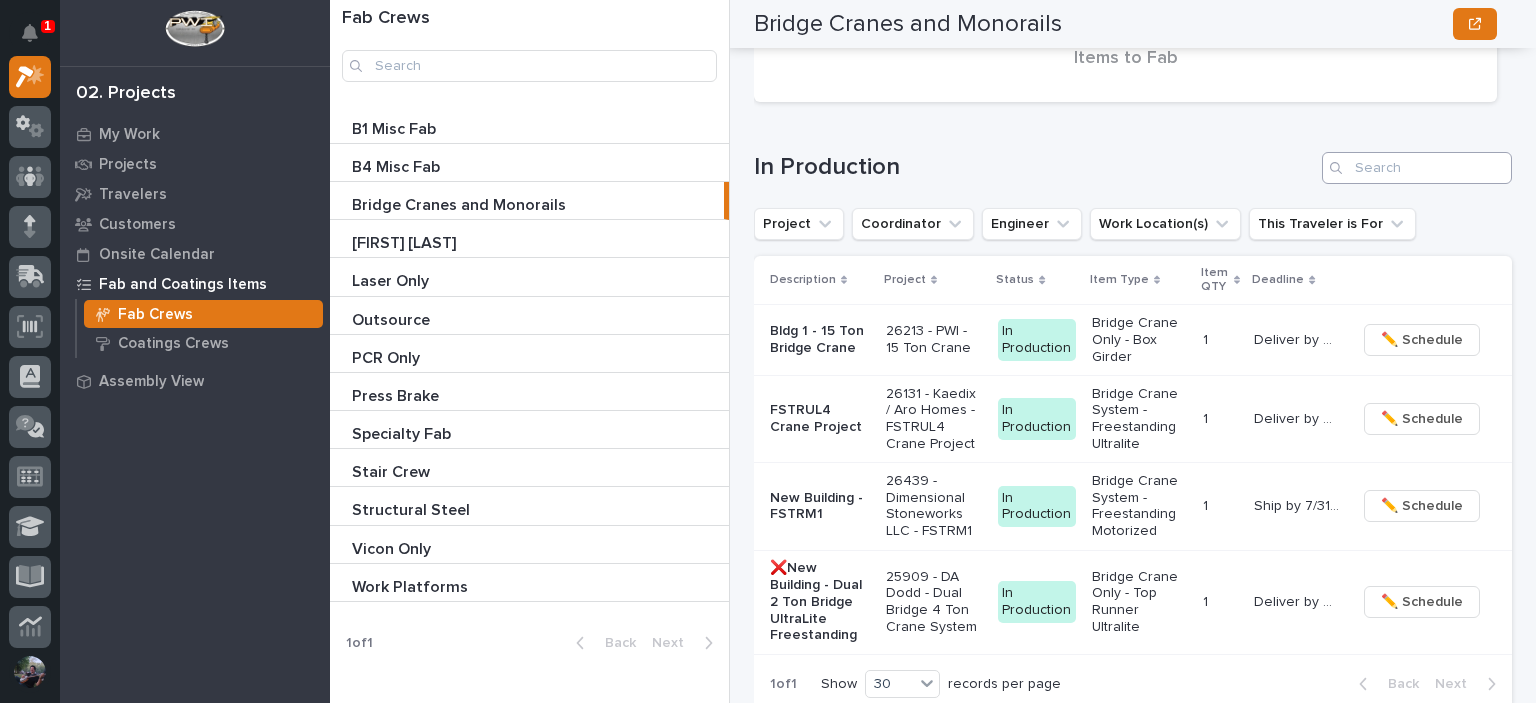 type on "445" 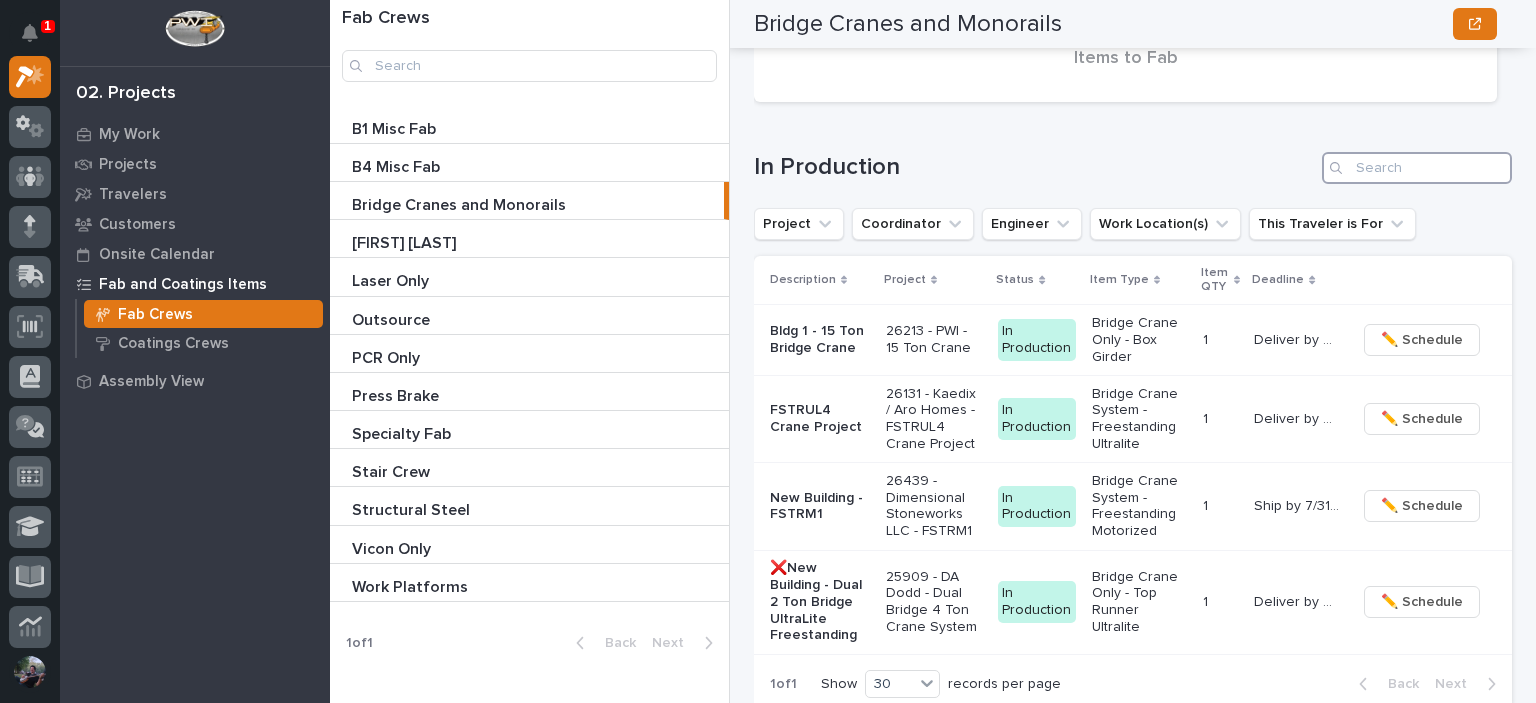 click at bounding box center [1417, 168] 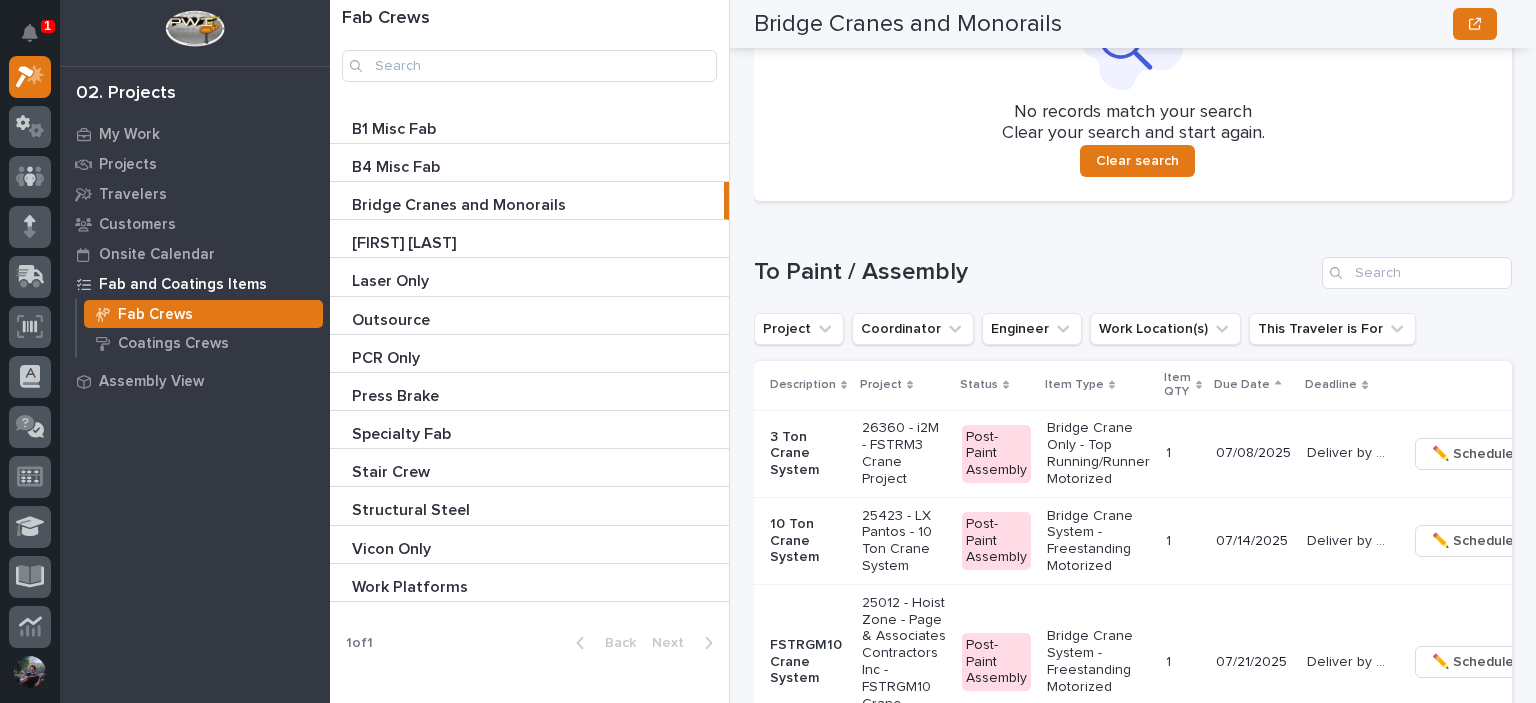 scroll, scrollTop: 2491, scrollLeft: 0, axis: vertical 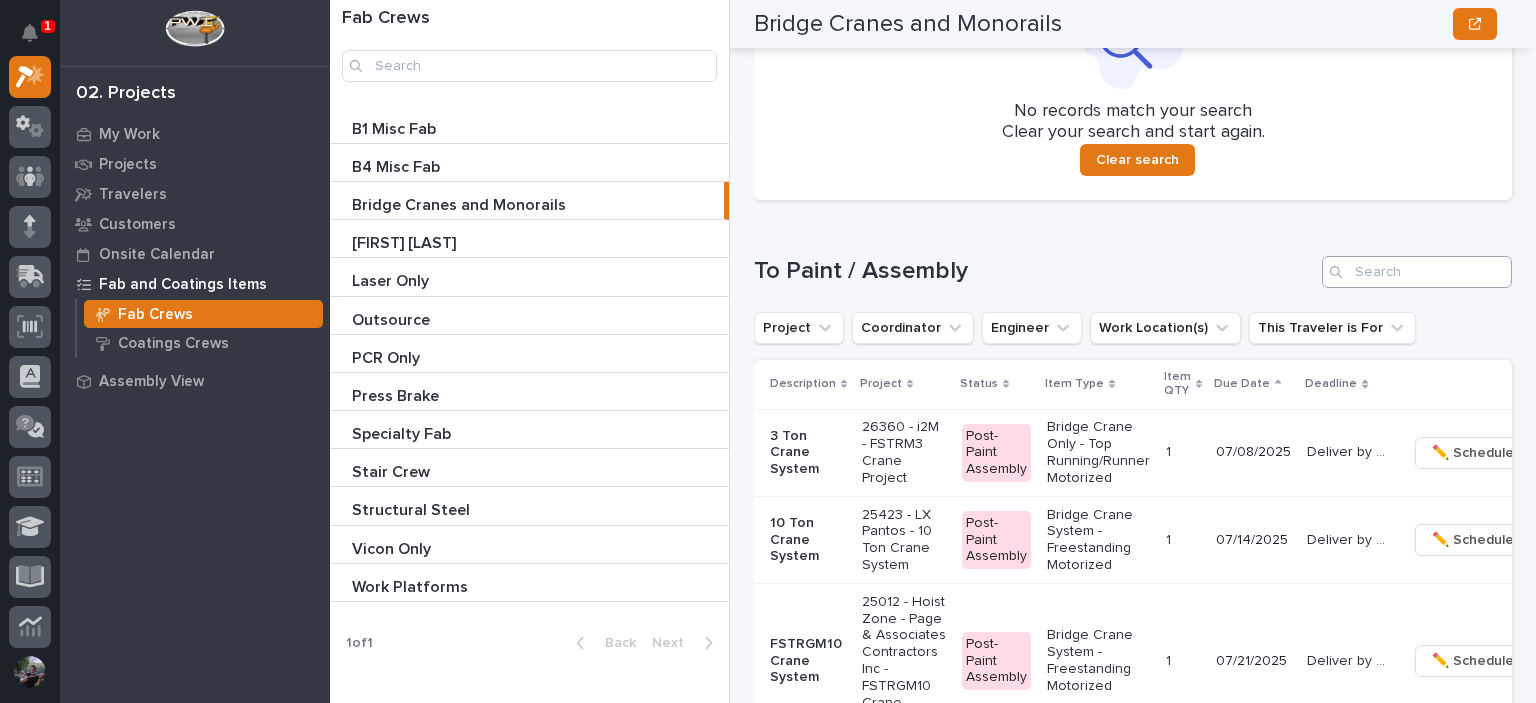 type on "445" 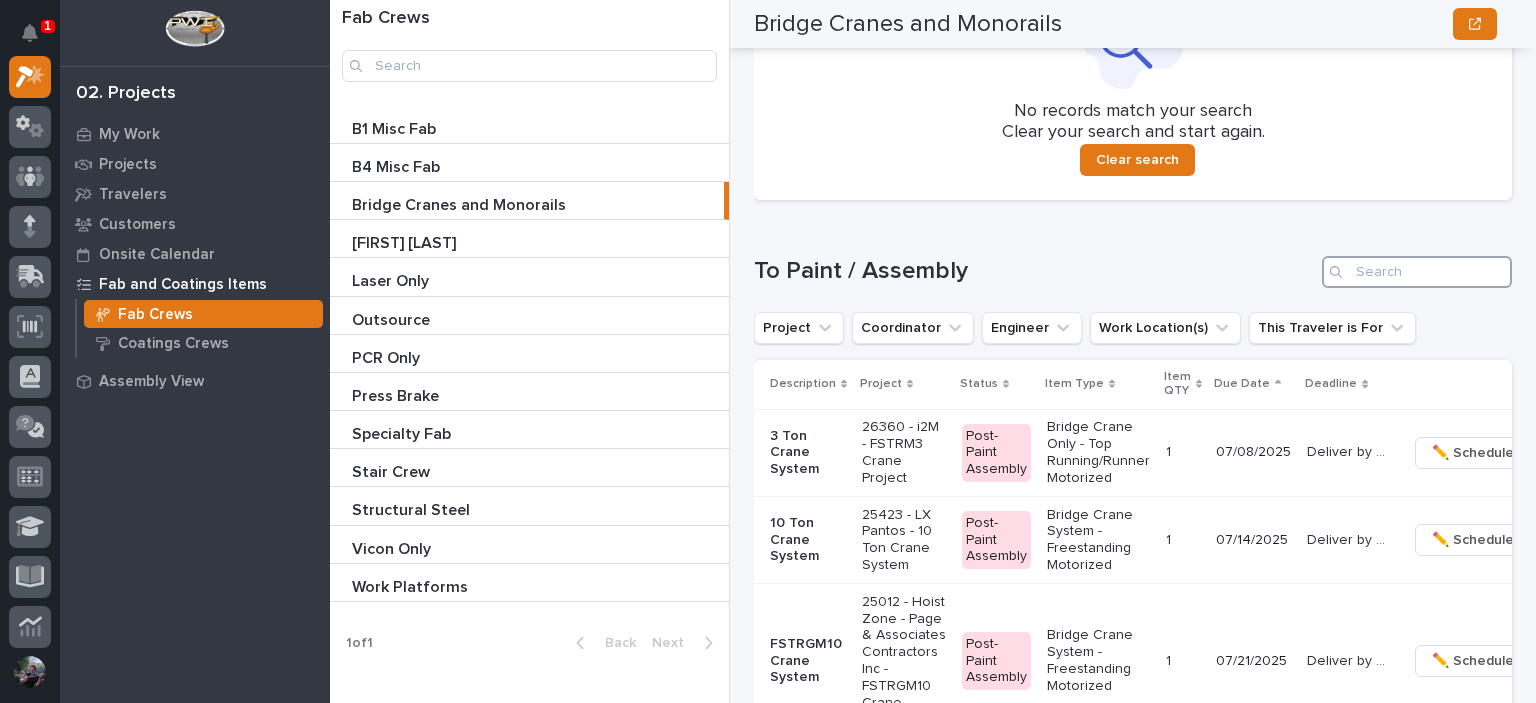 click at bounding box center (1417, 272) 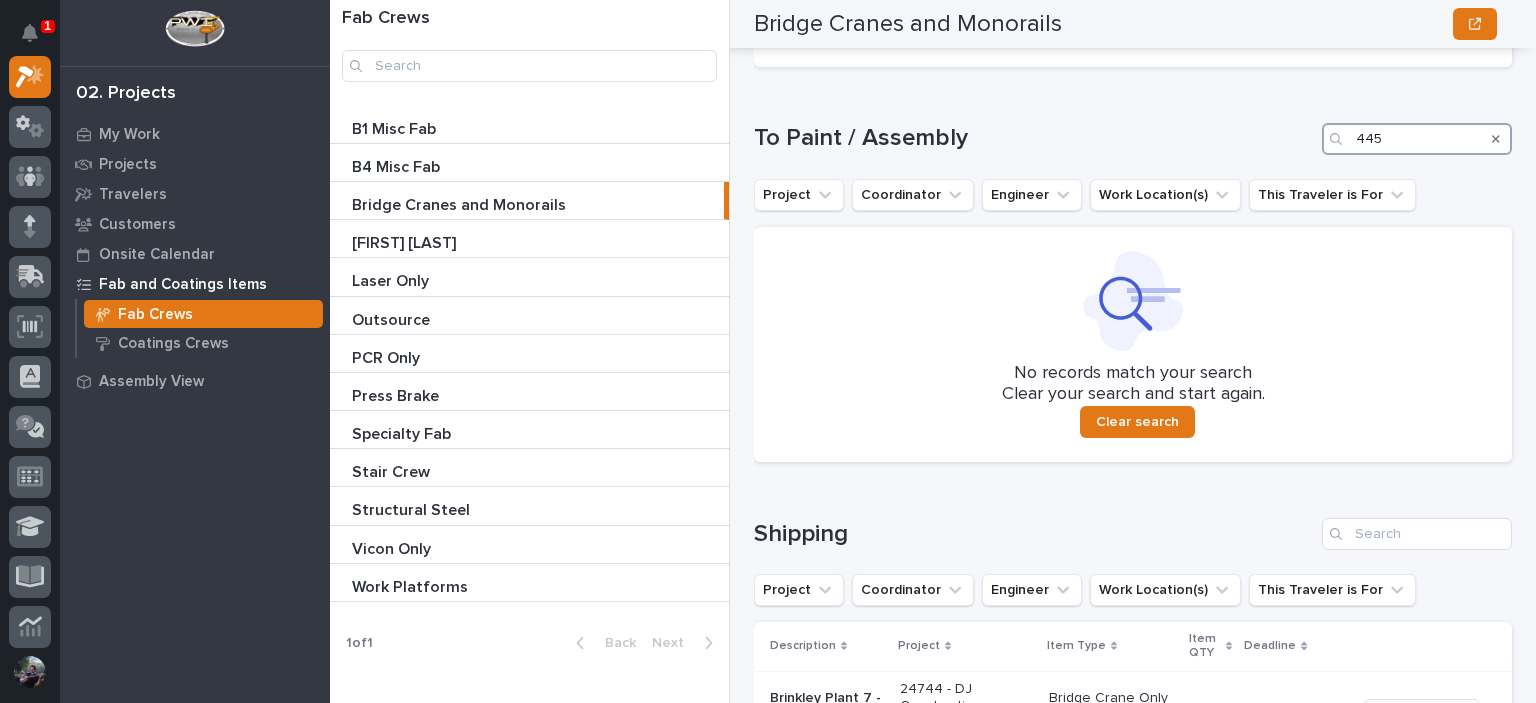 scroll, scrollTop: 2958, scrollLeft: 0, axis: vertical 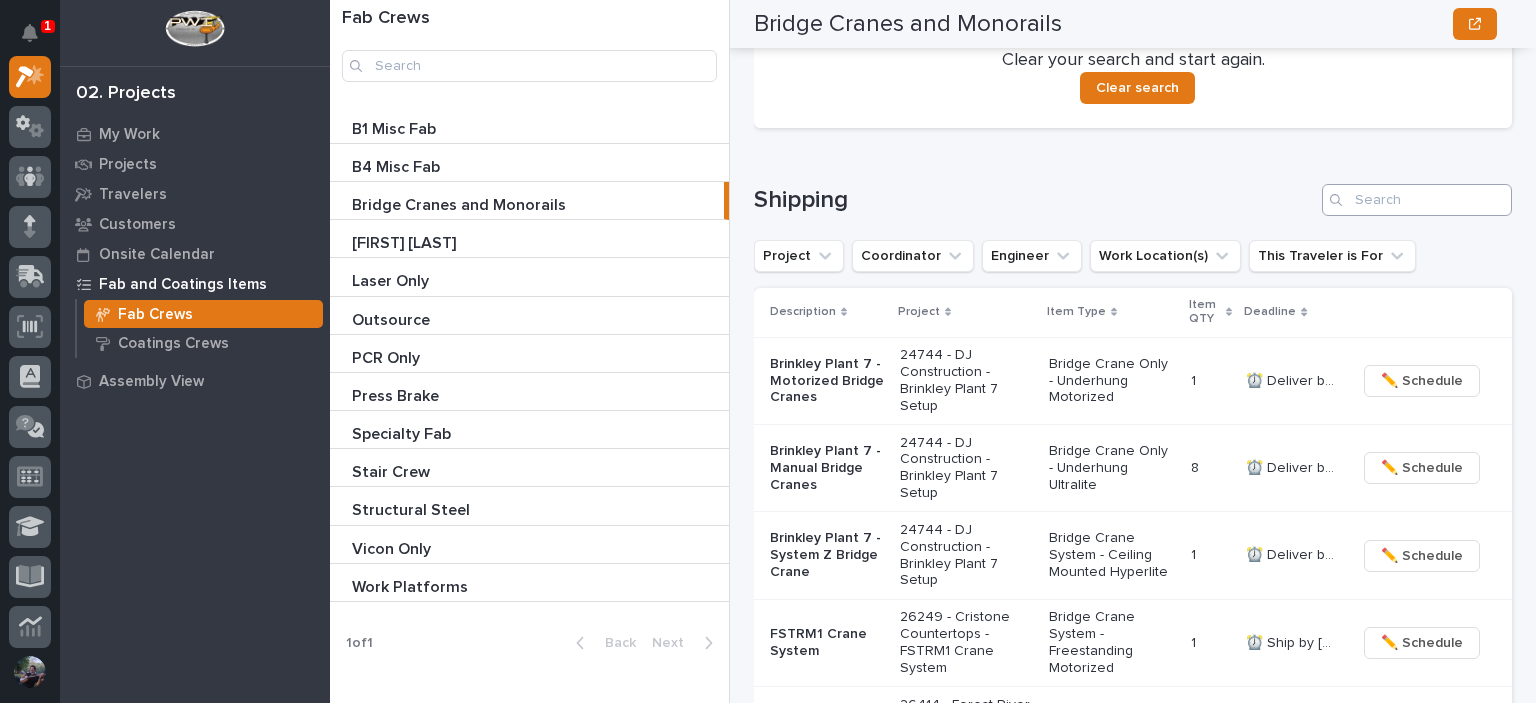 type on "445" 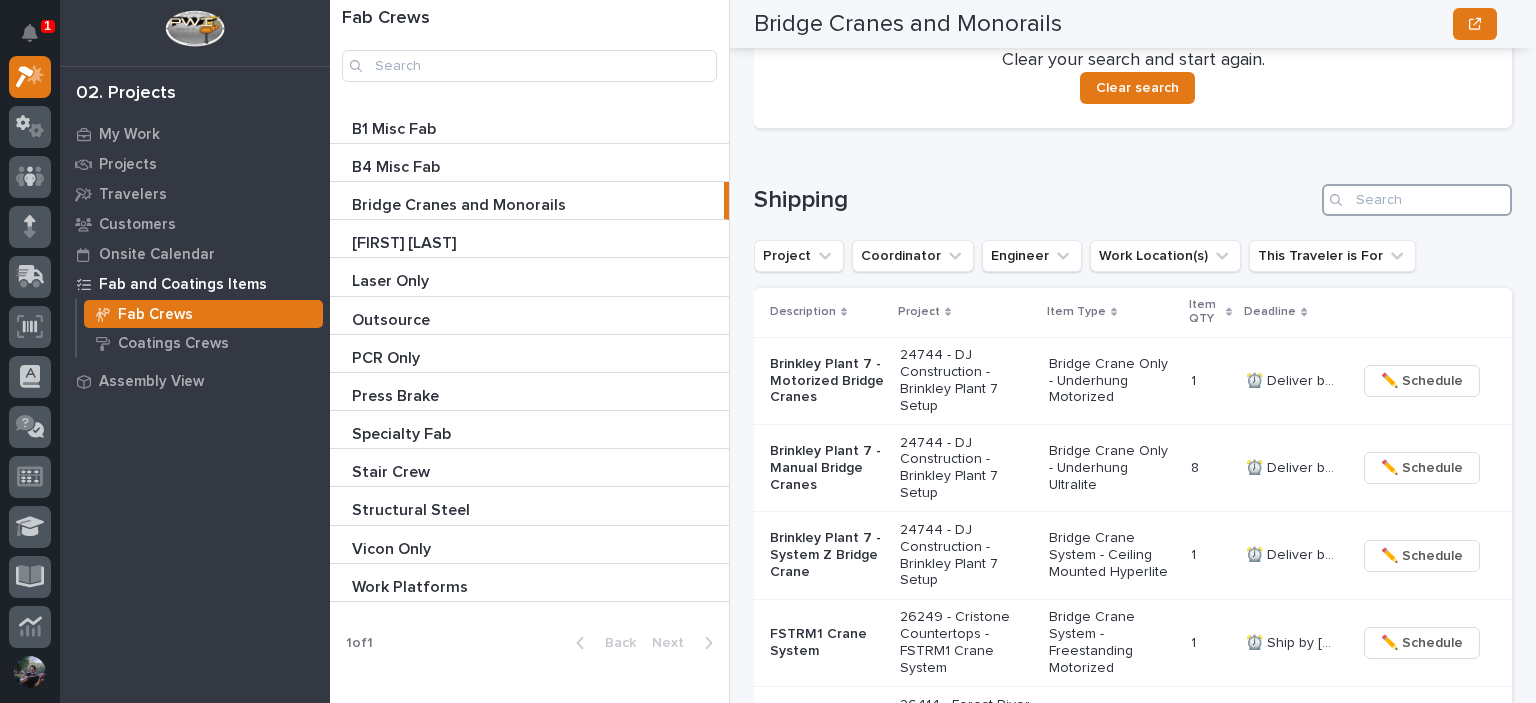 click at bounding box center [1417, 200] 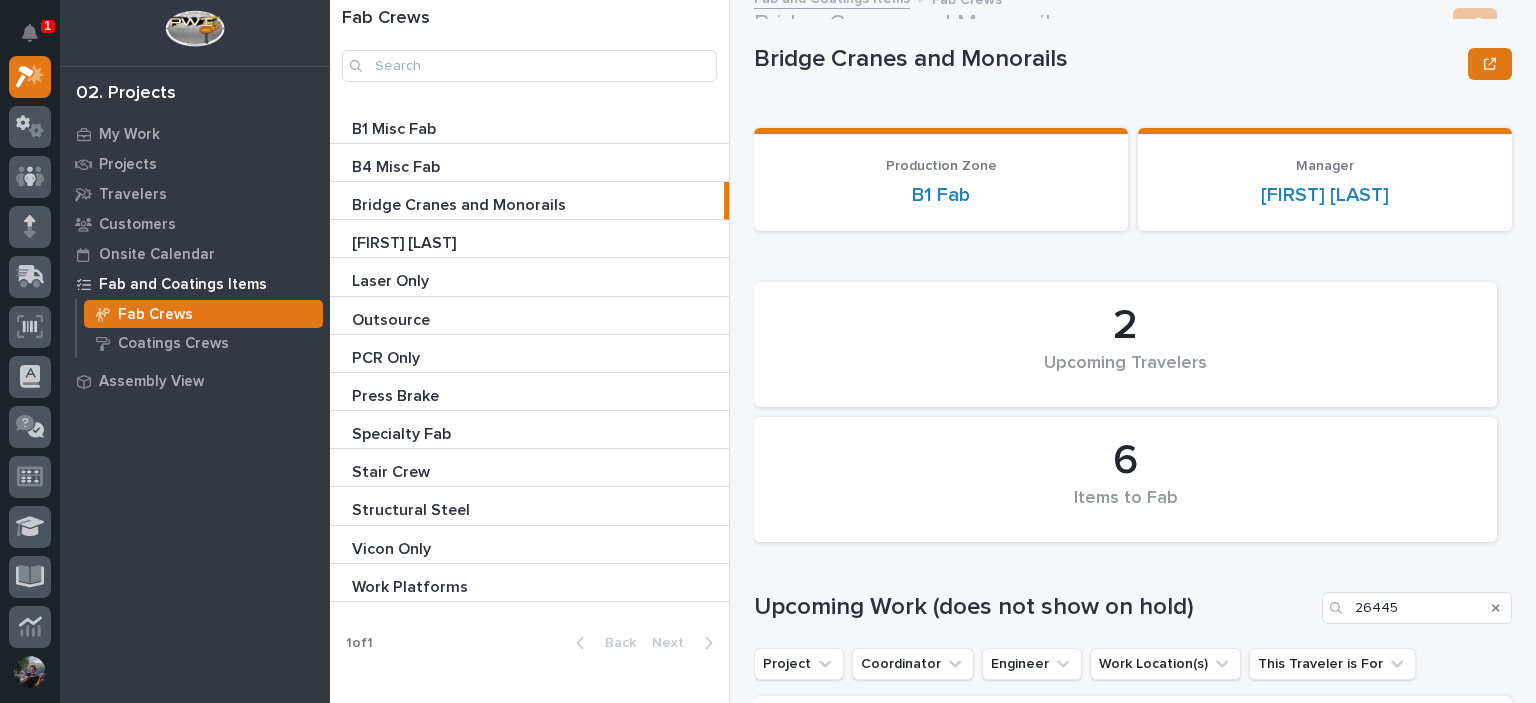 scroll, scrollTop: 0, scrollLeft: 0, axis: both 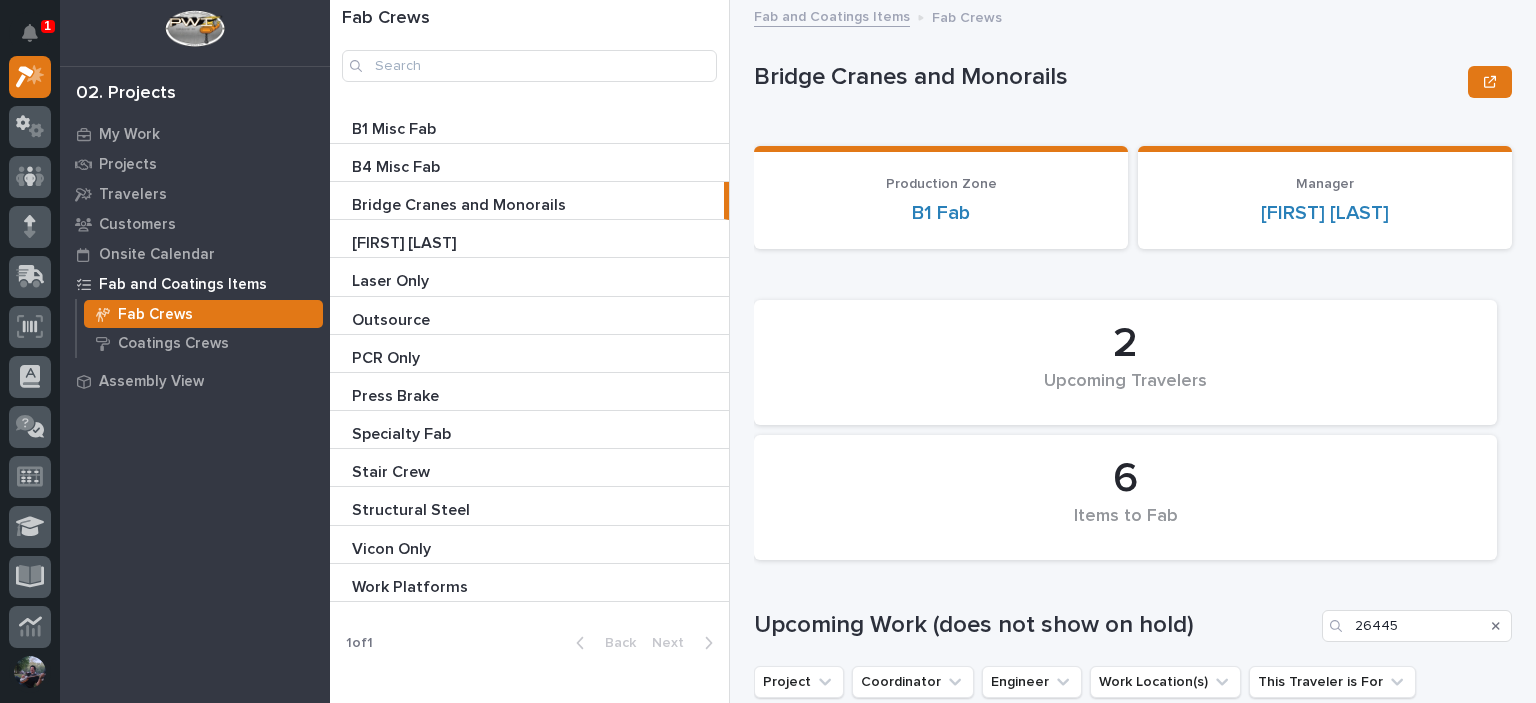 type on "445" 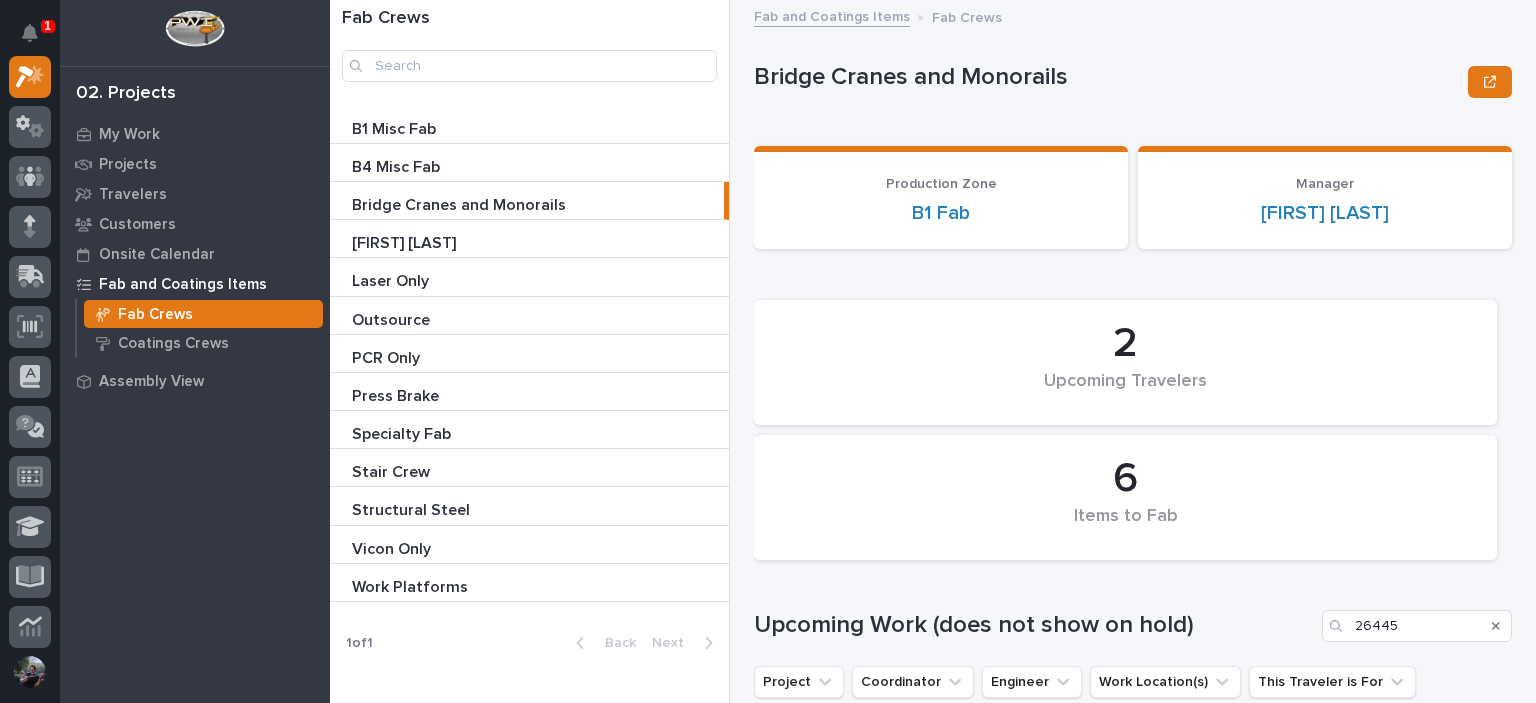 click at bounding box center (533, 167) 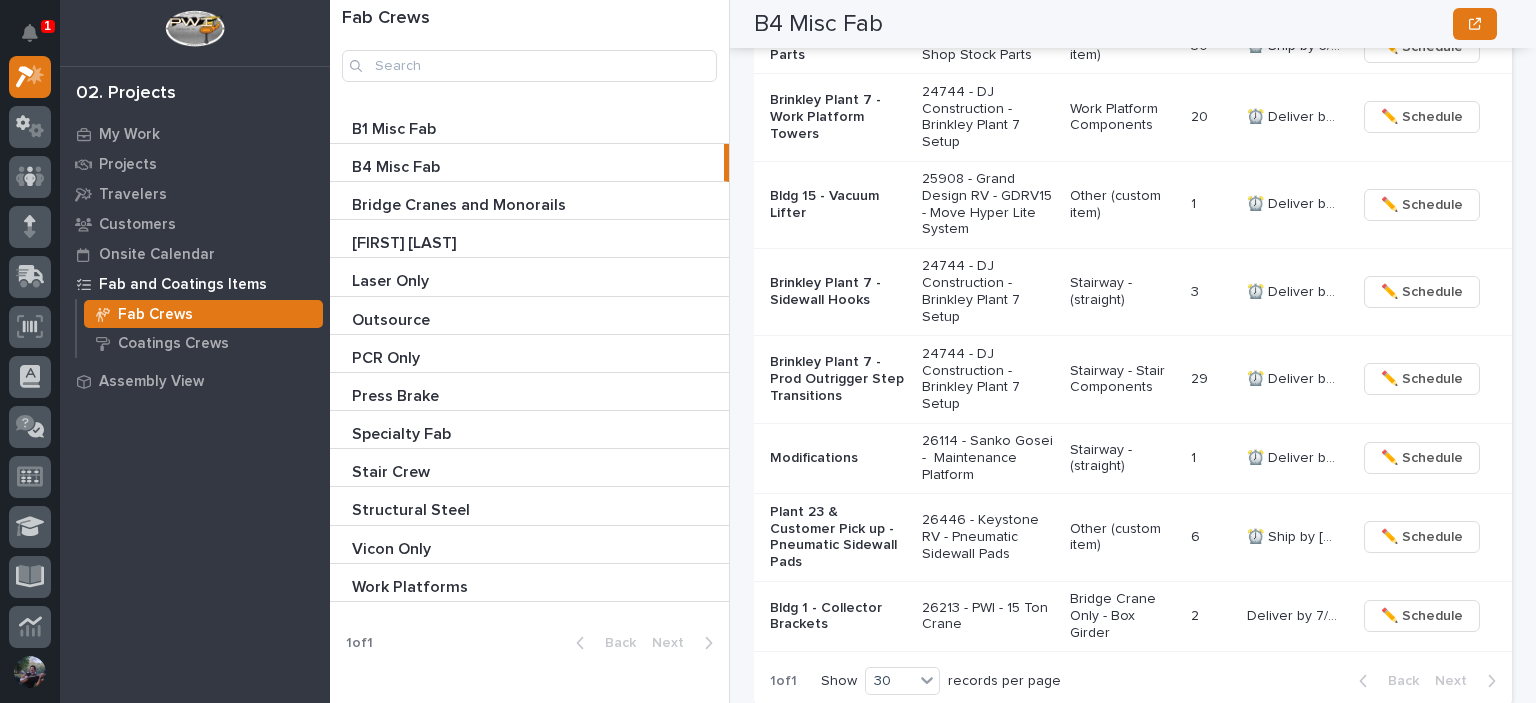 scroll, scrollTop: 3488, scrollLeft: 0, axis: vertical 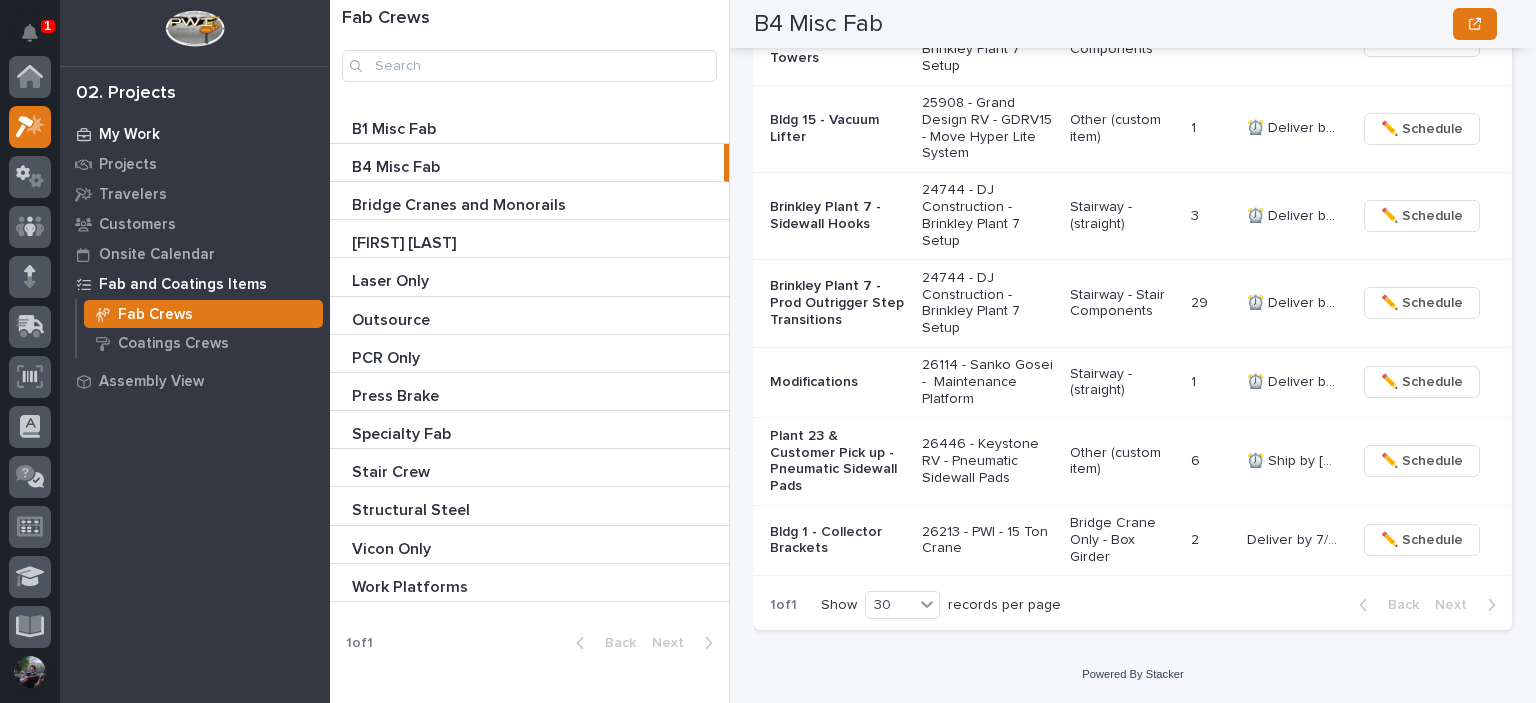 click on "My Work" at bounding box center (195, 134) 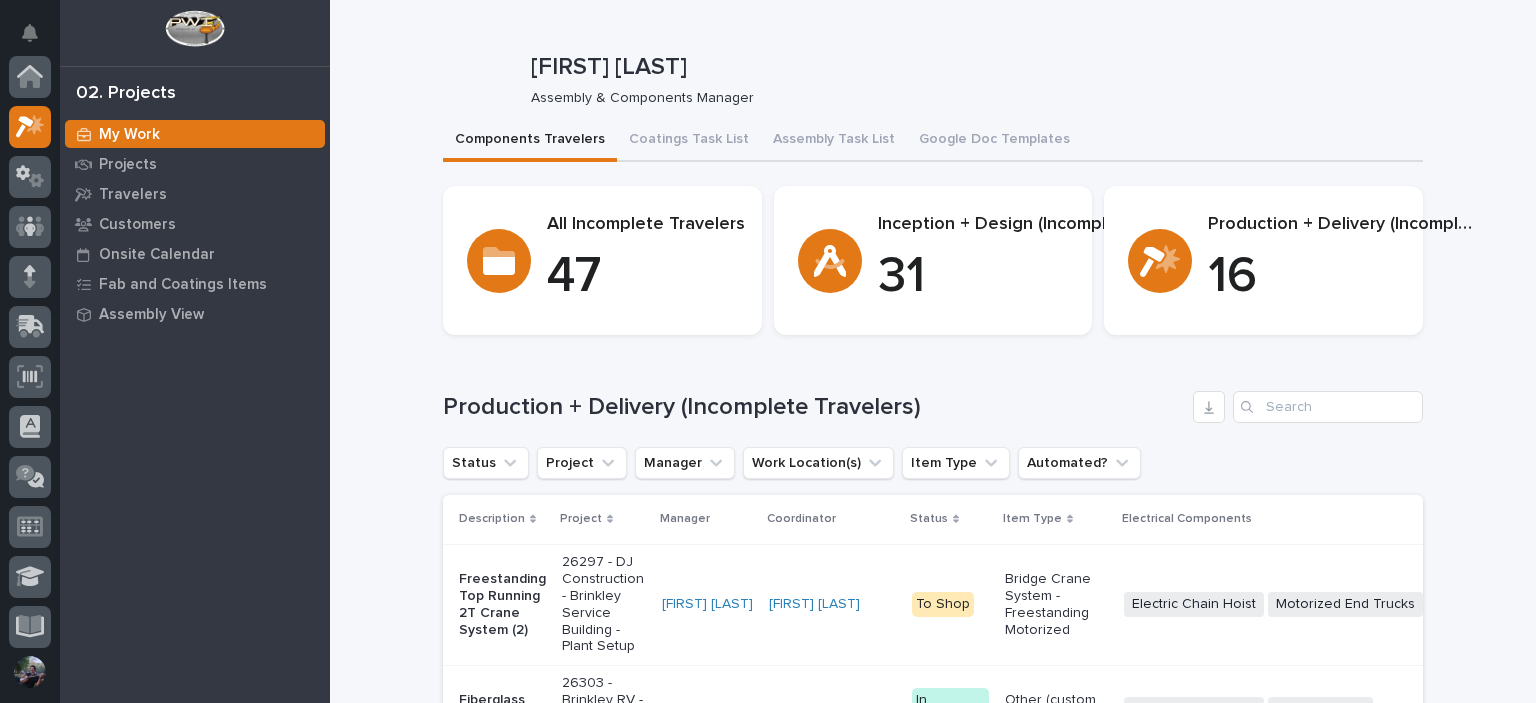 scroll, scrollTop: 50, scrollLeft: 0, axis: vertical 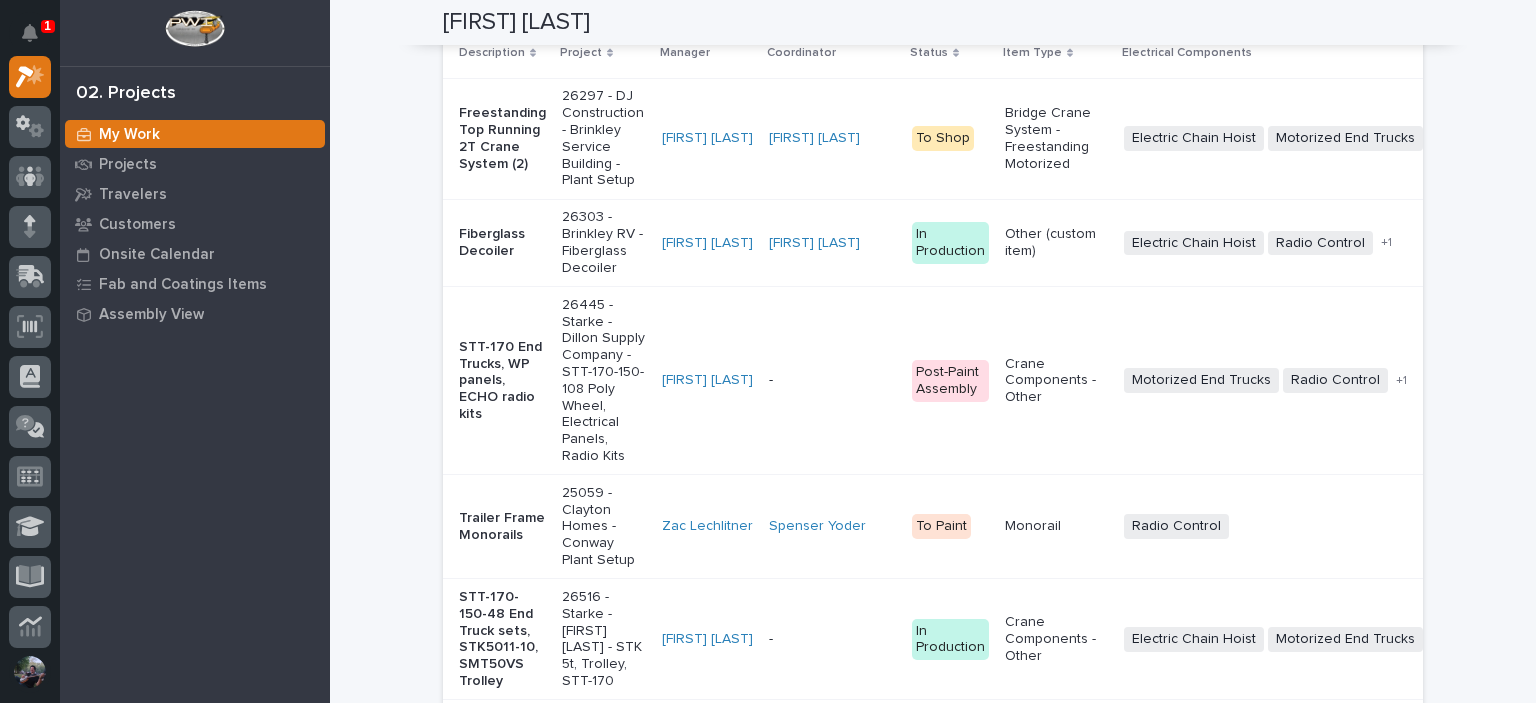 click on "-" at bounding box center (832, 138) 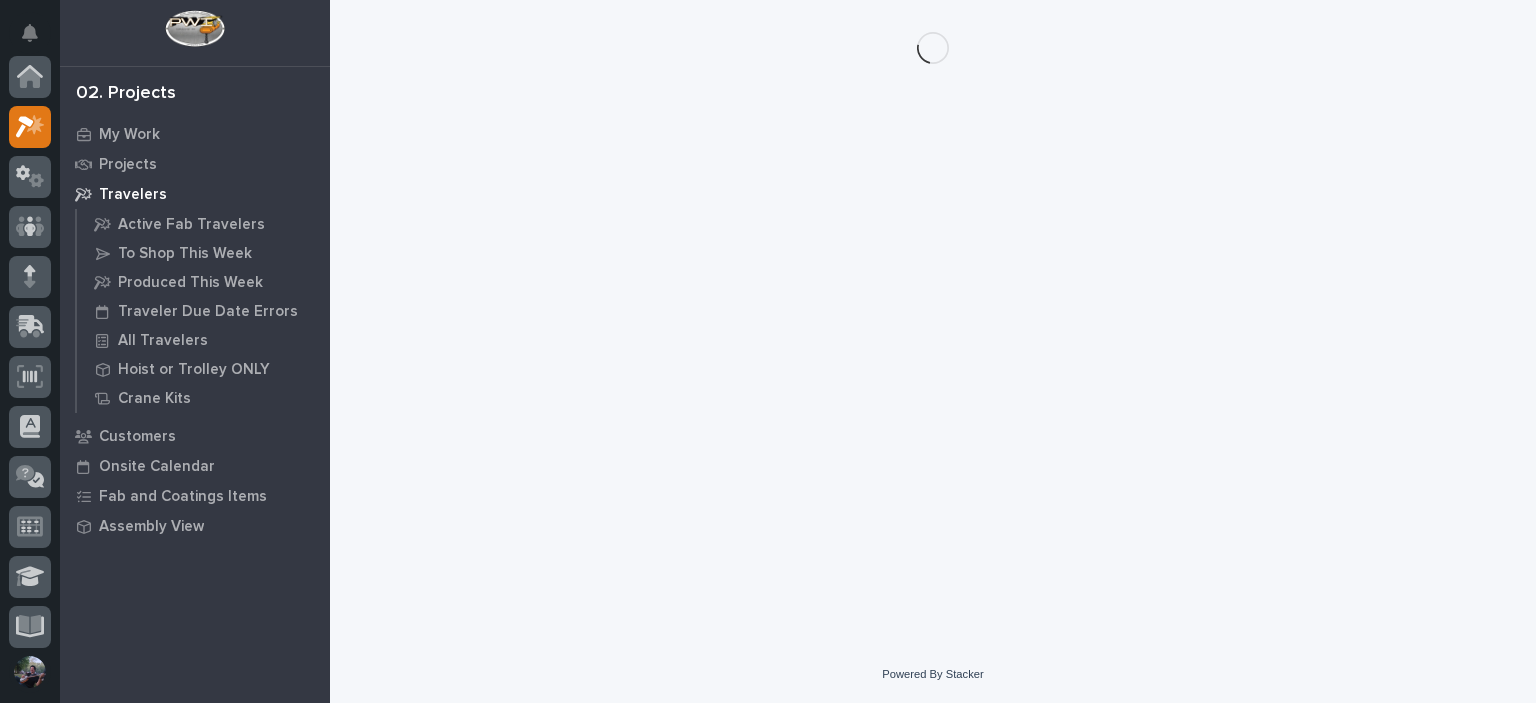 scroll, scrollTop: 0, scrollLeft: 0, axis: both 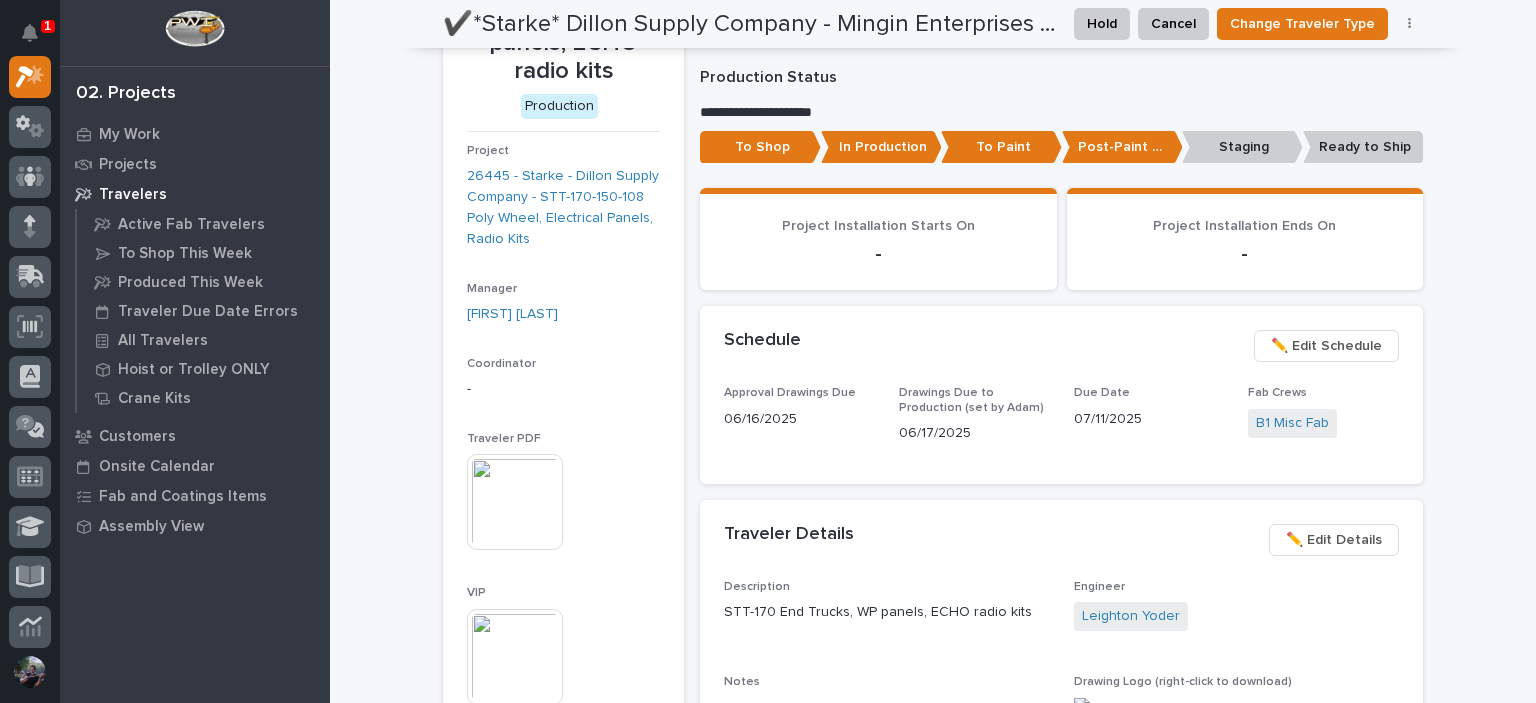 click on "Schedule                                         •••" at bounding box center [981, 341] 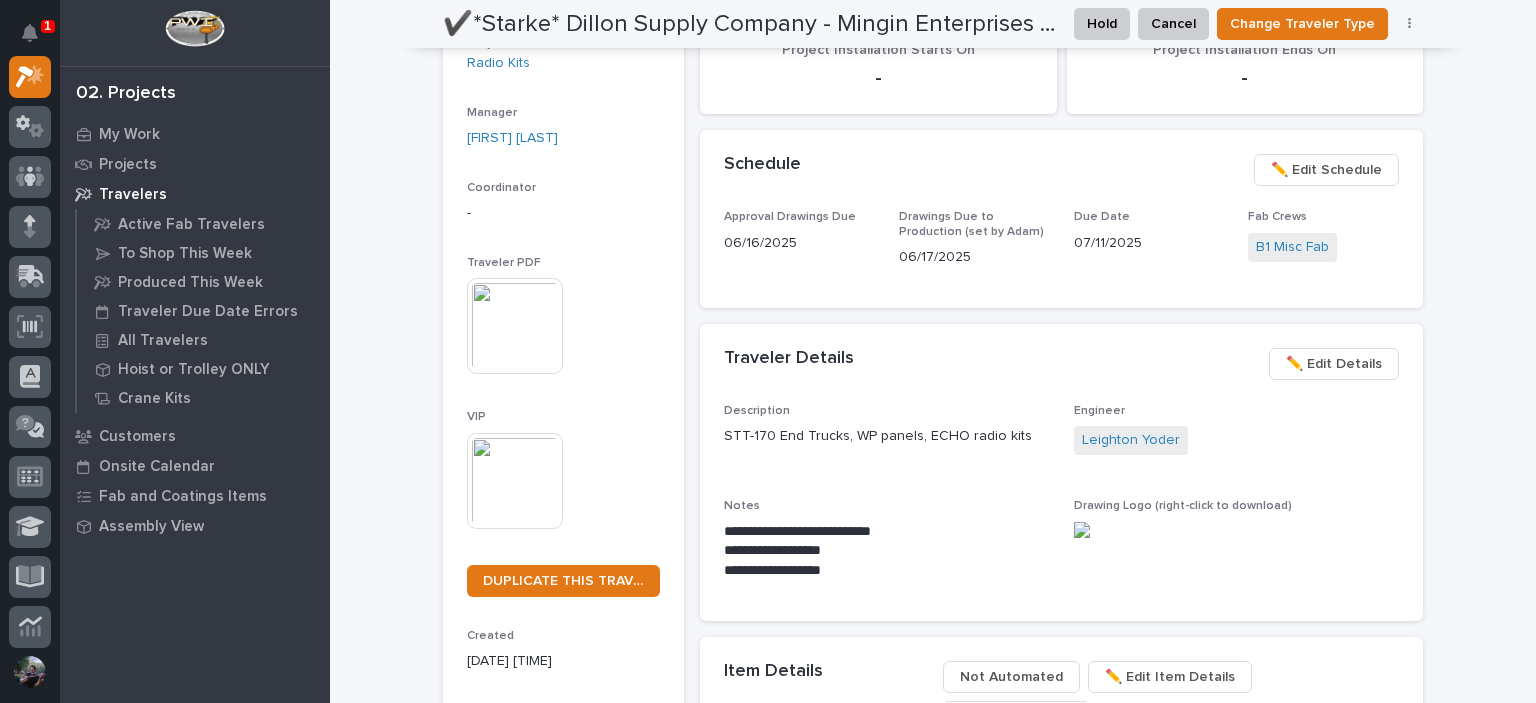 scroll, scrollTop: 666, scrollLeft: 0, axis: vertical 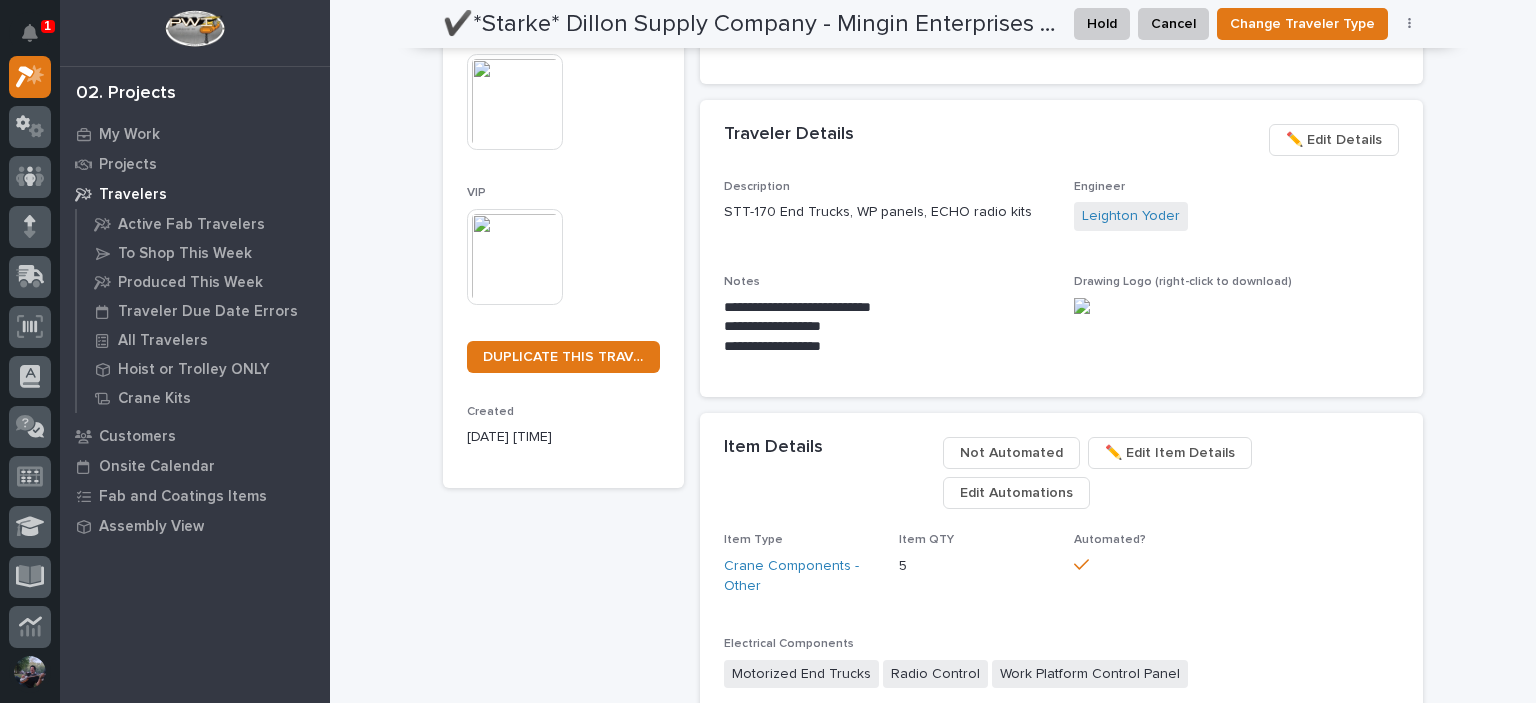 drag, startPoint x: 1080, startPoint y: 329, endPoint x: 990, endPoint y: 321, distance: 90.35486 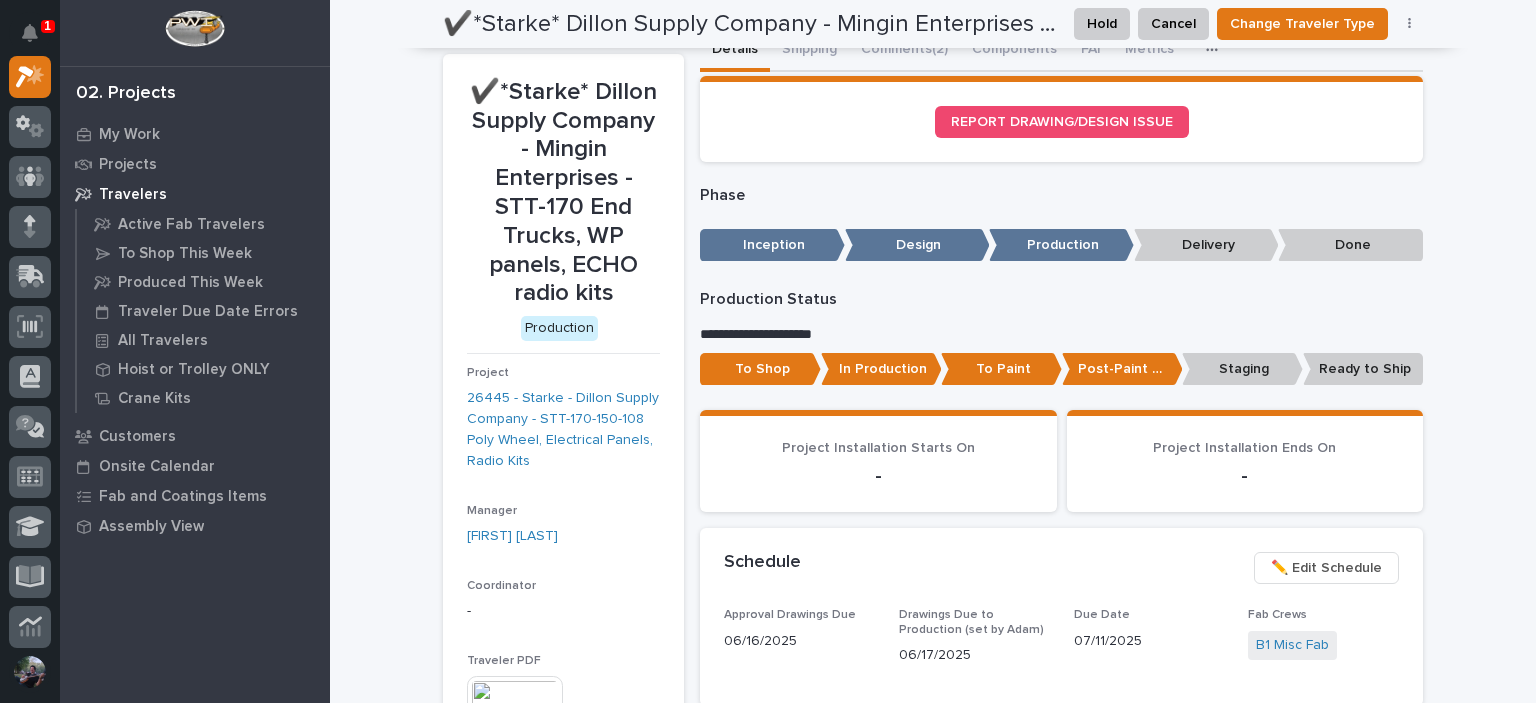 scroll, scrollTop: 0, scrollLeft: 0, axis: both 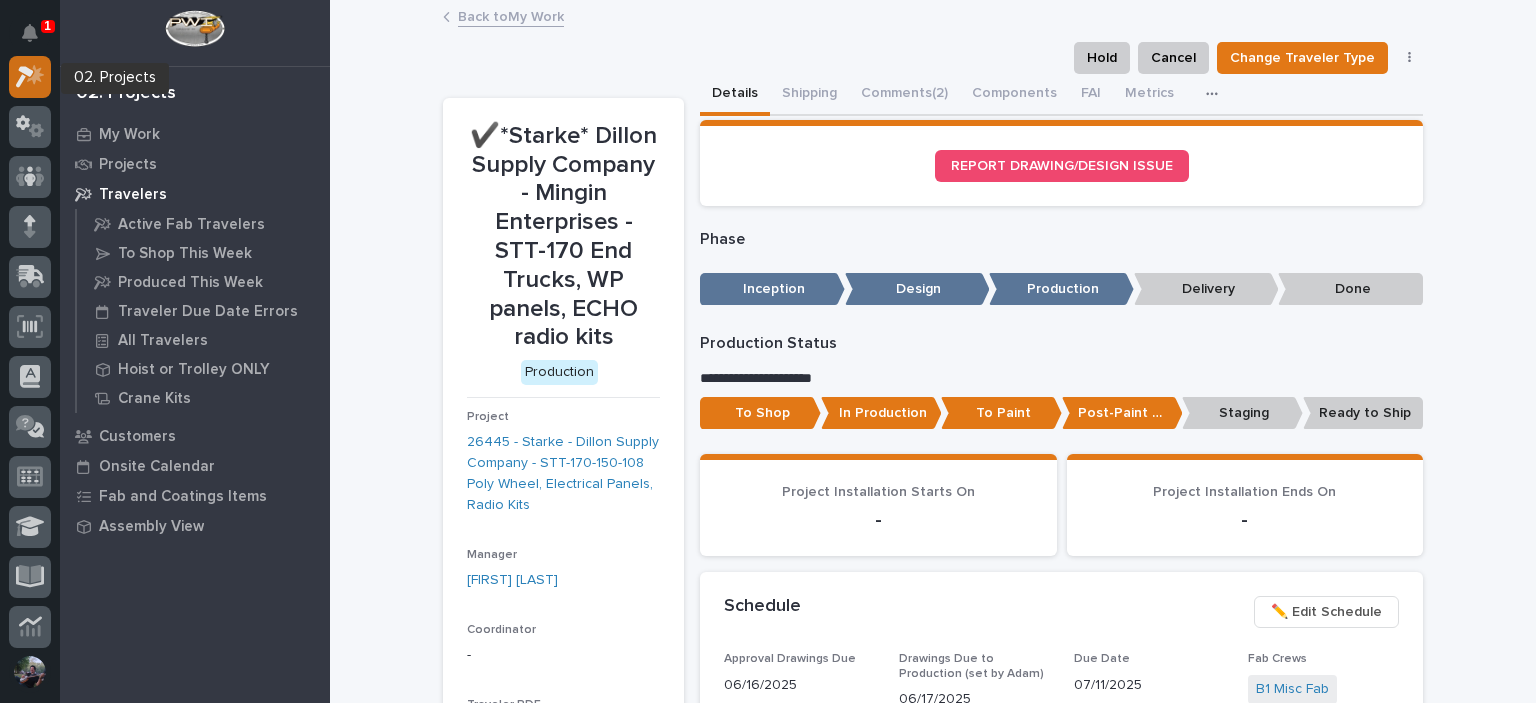 click at bounding box center (35, 74) 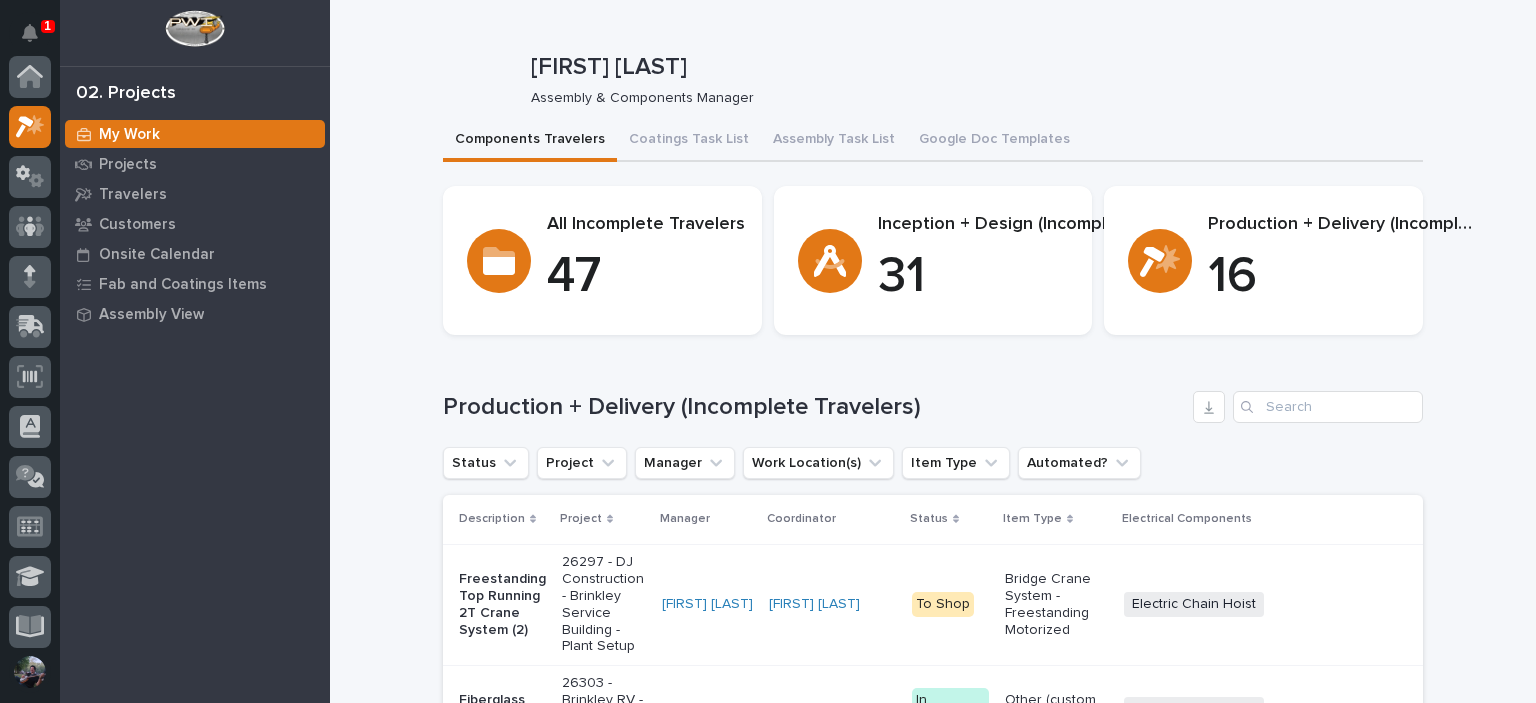 scroll, scrollTop: 50, scrollLeft: 0, axis: vertical 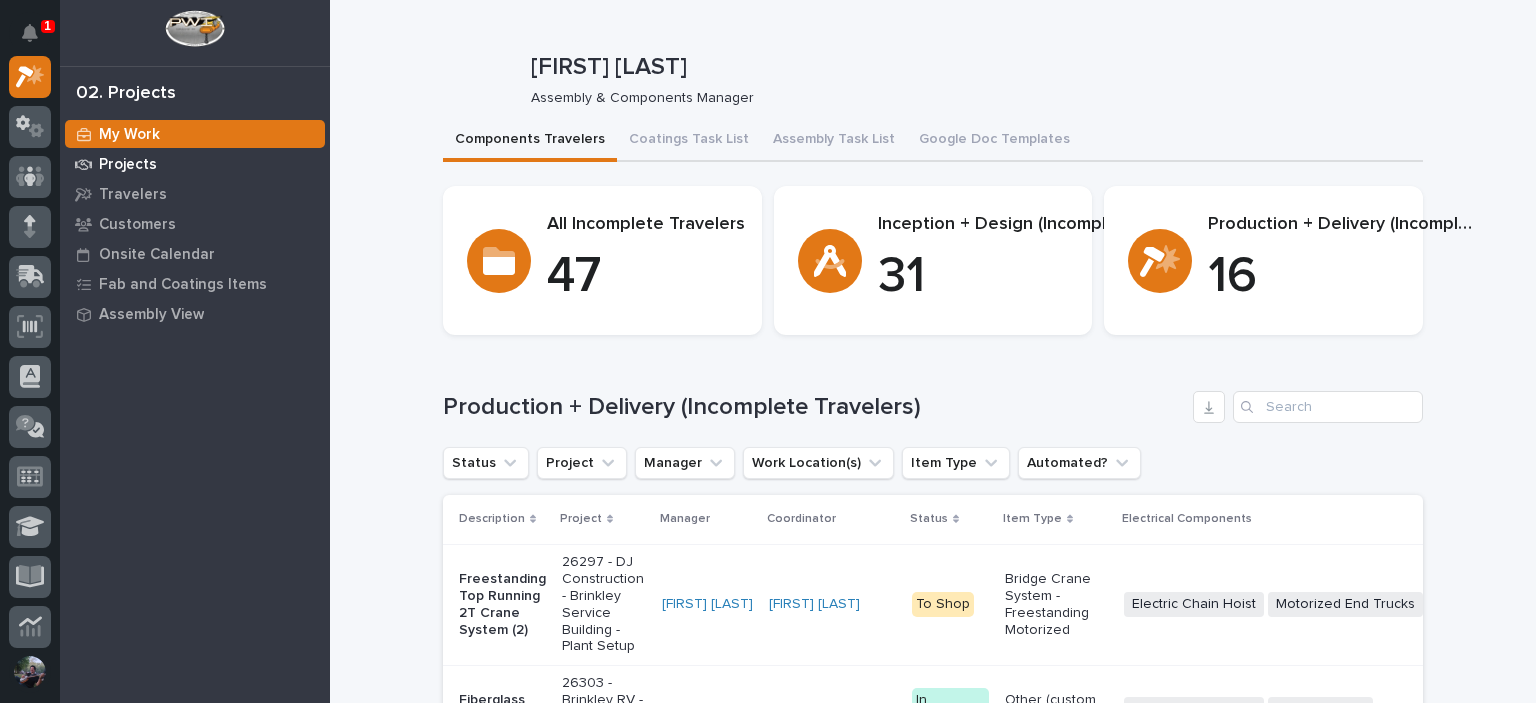 click on "Projects" at bounding box center [128, 165] 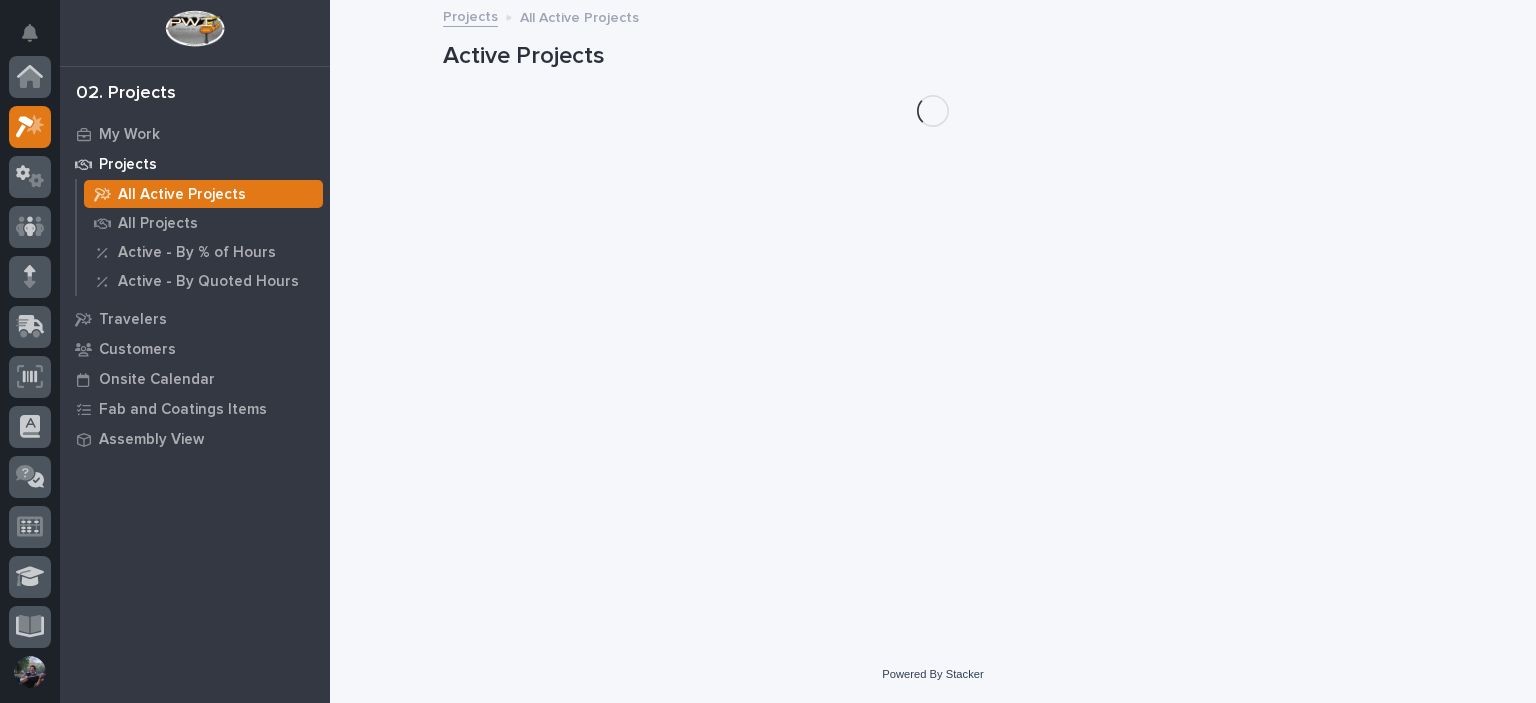 scroll, scrollTop: 50, scrollLeft: 0, axis: vertical 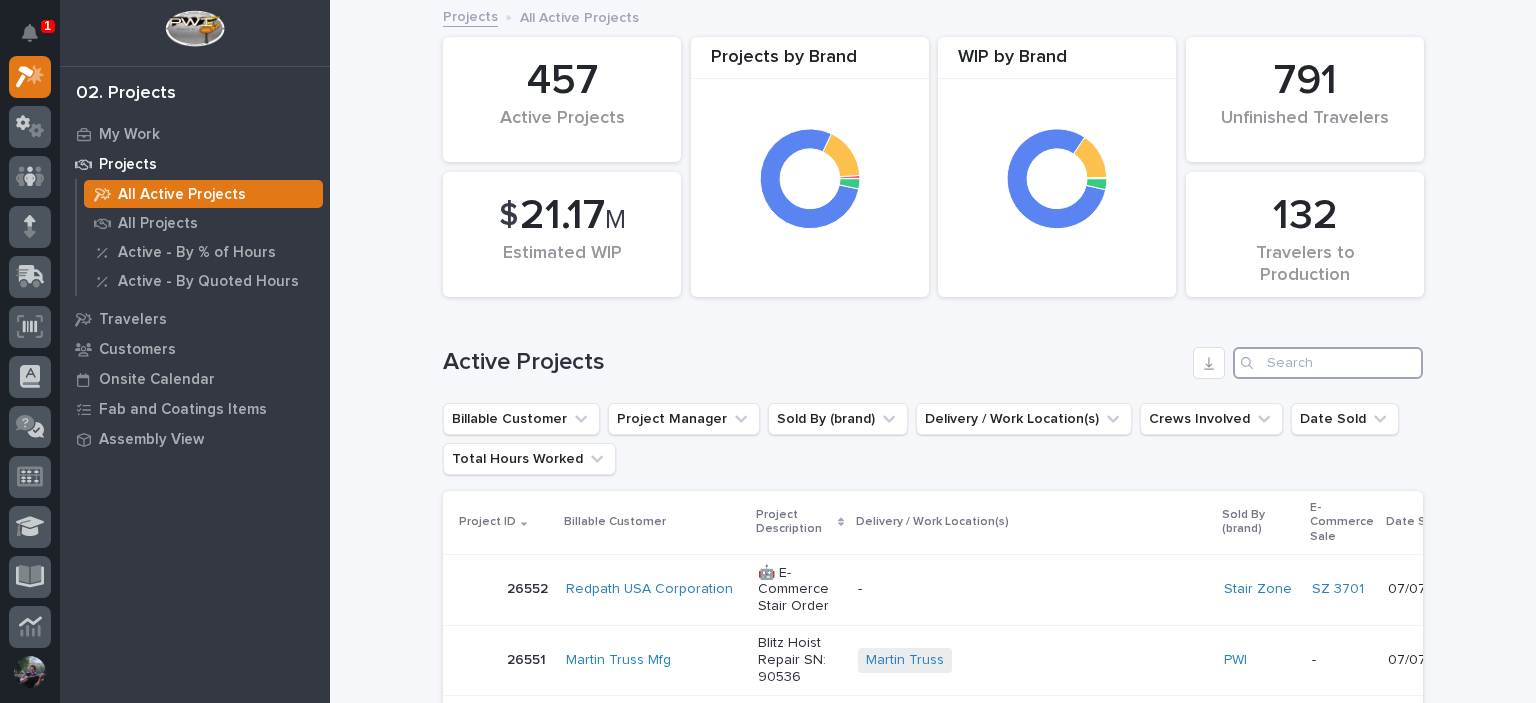paste on "file:///Y:/PWI%20Standard%20PDF%20Drawings%20&%20Cut%20Lists/Enclosed%20Track/Decal%20Plates/PL1933%20313.pdf" 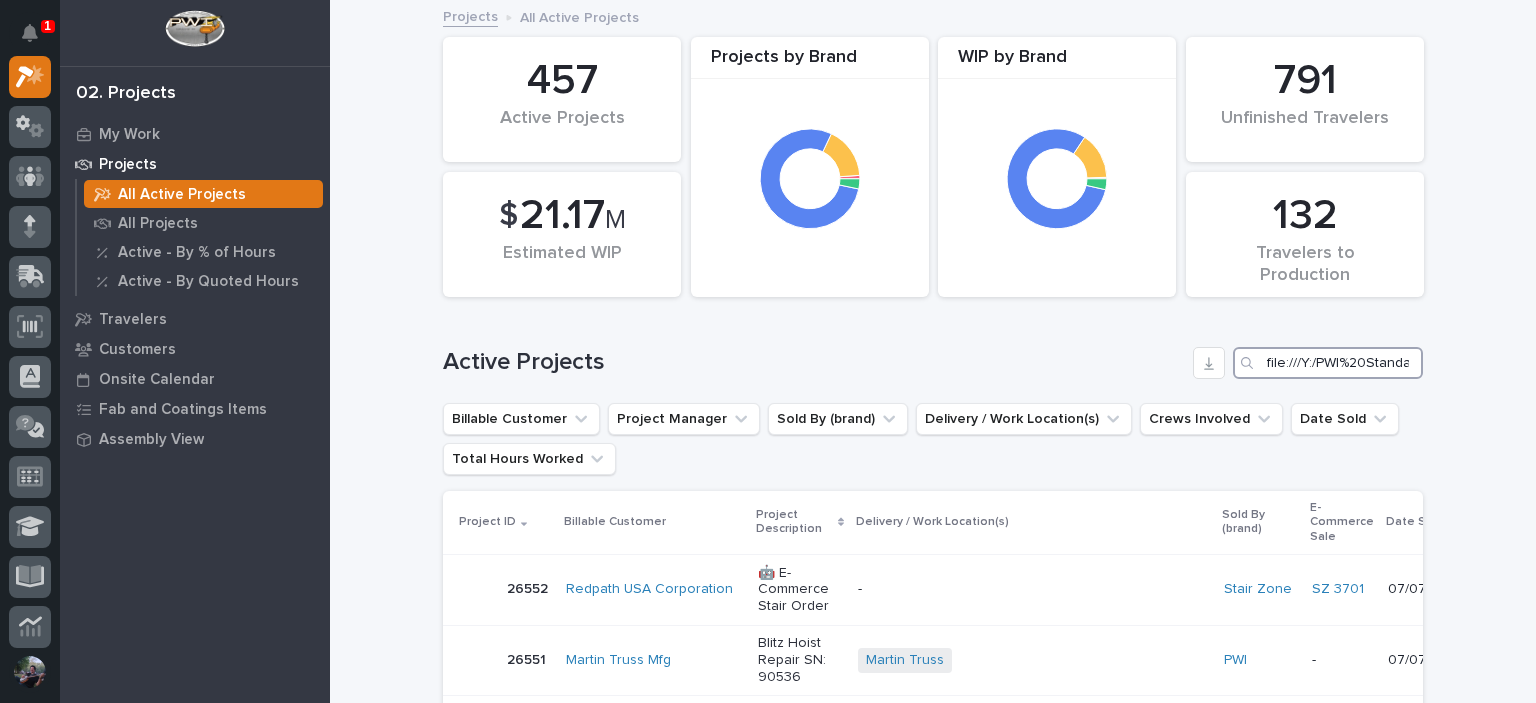 scroll, scrollTop: 0, scrollLeft: 651, axis: horizontal 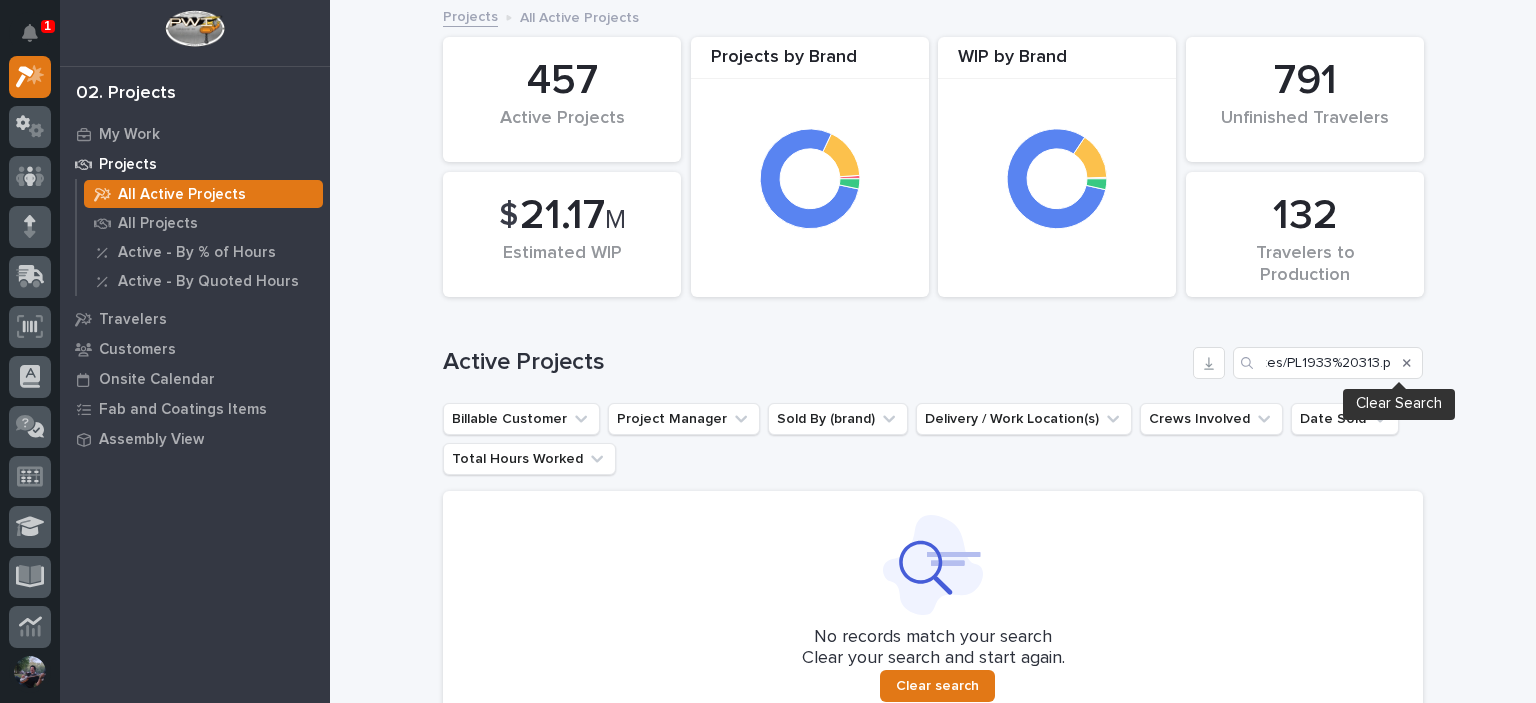 click at bounding box center (1407, 363) 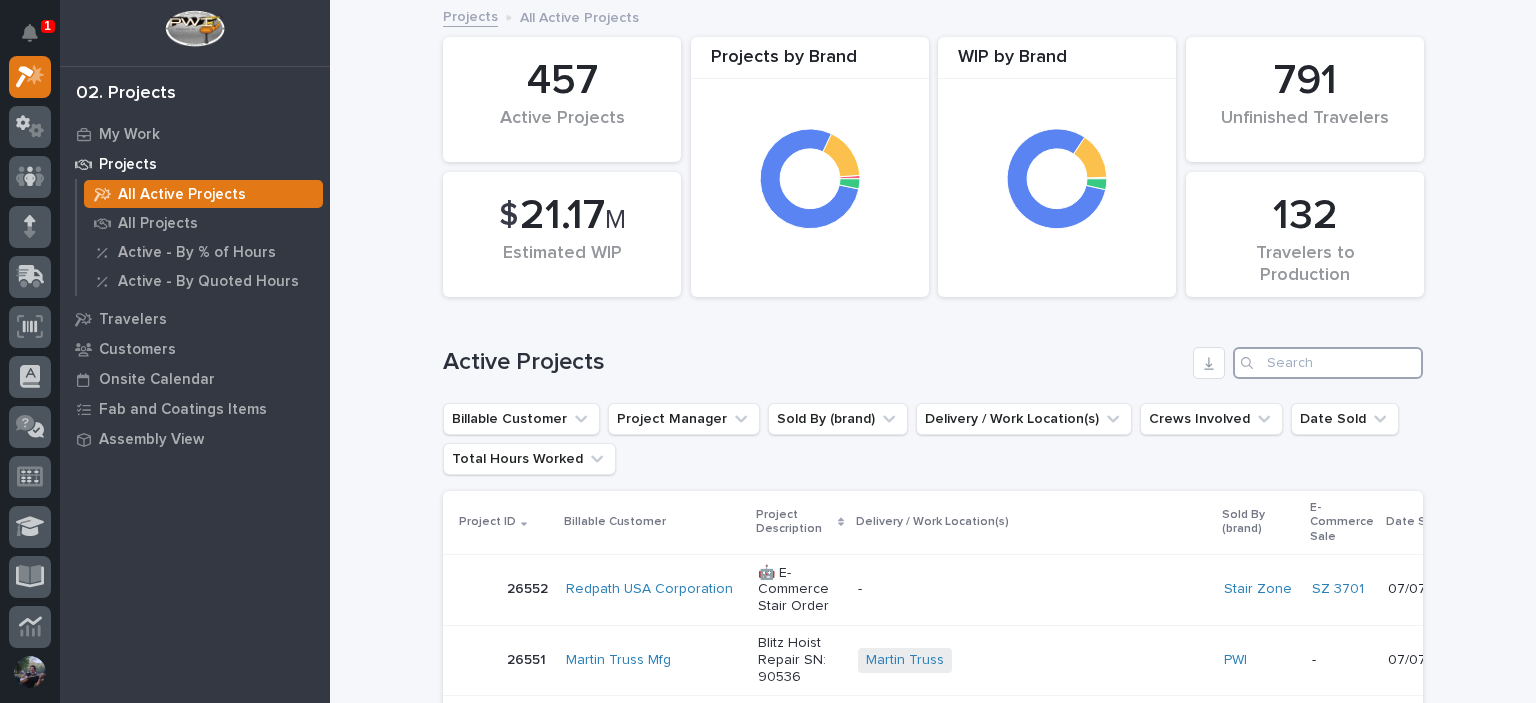 click at bounding box center (1328, 363) 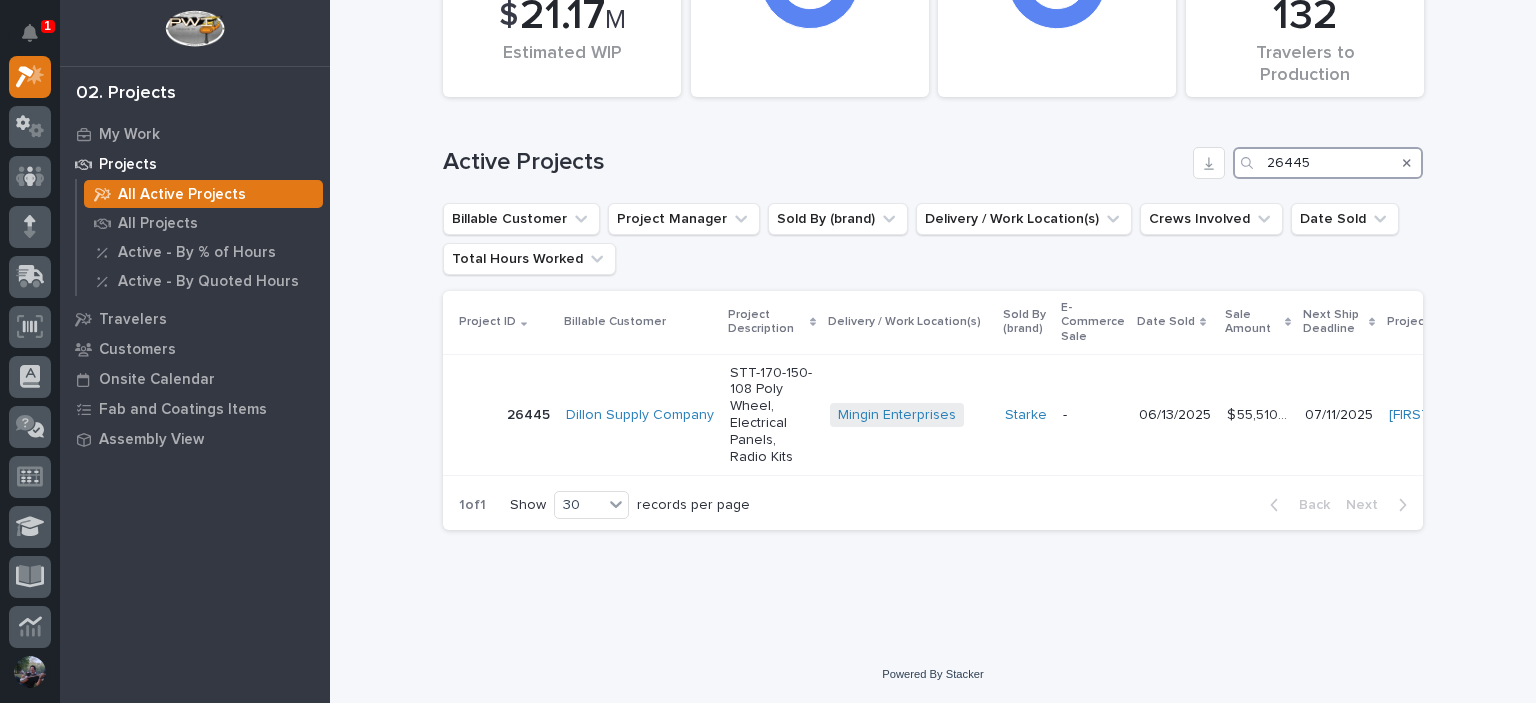 scroll, scrollTop: 215, scrollLeft: 0, axis: vertical 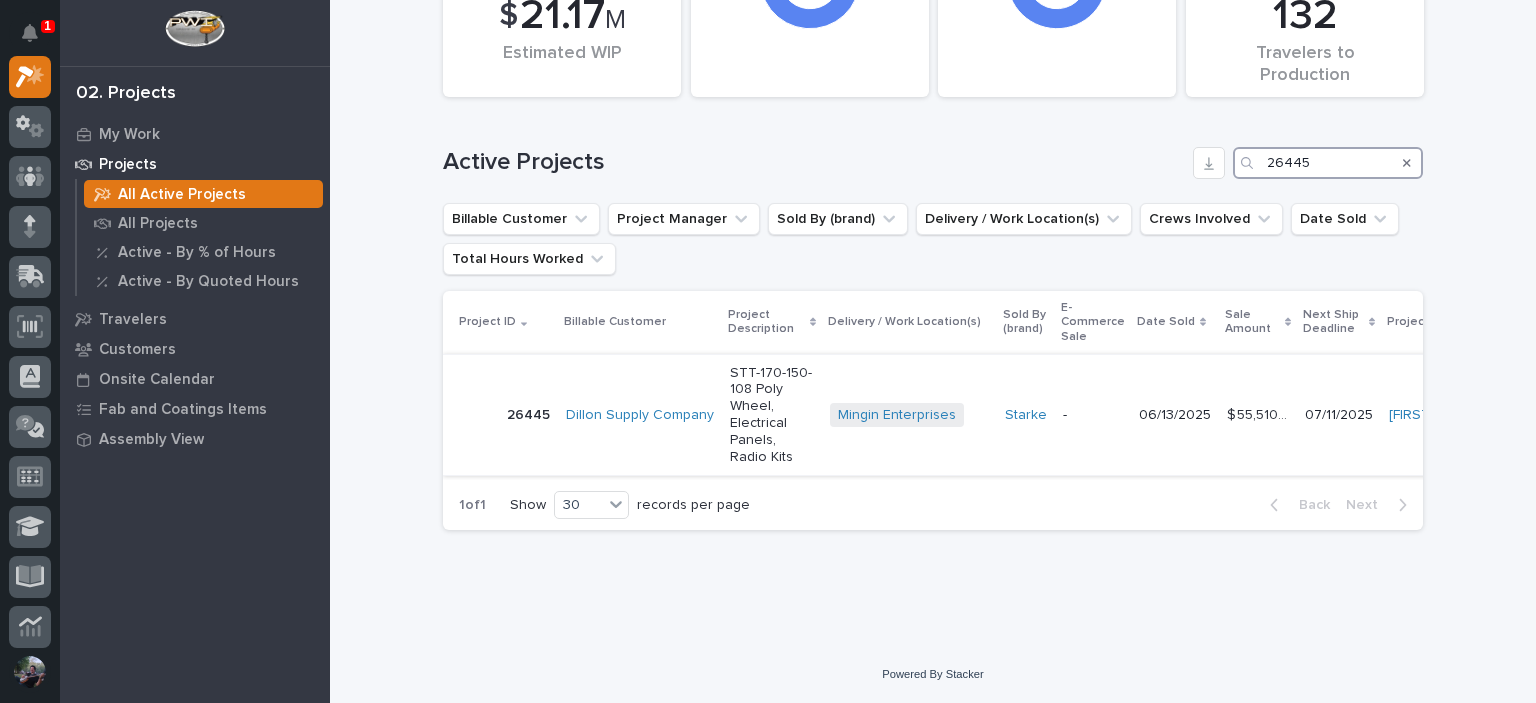 type on "26445" 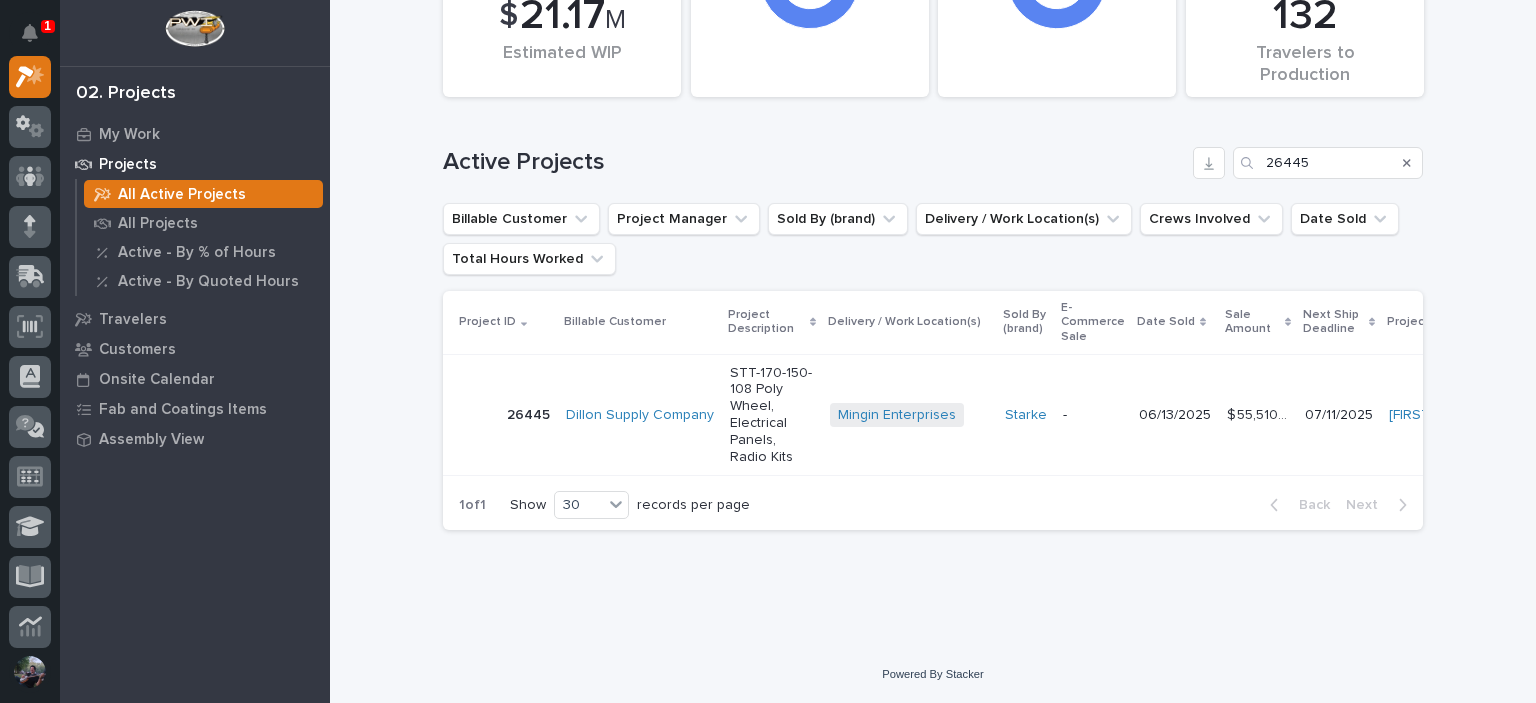 click on "Dillon Supply Company" at bounding box center (640, 414) 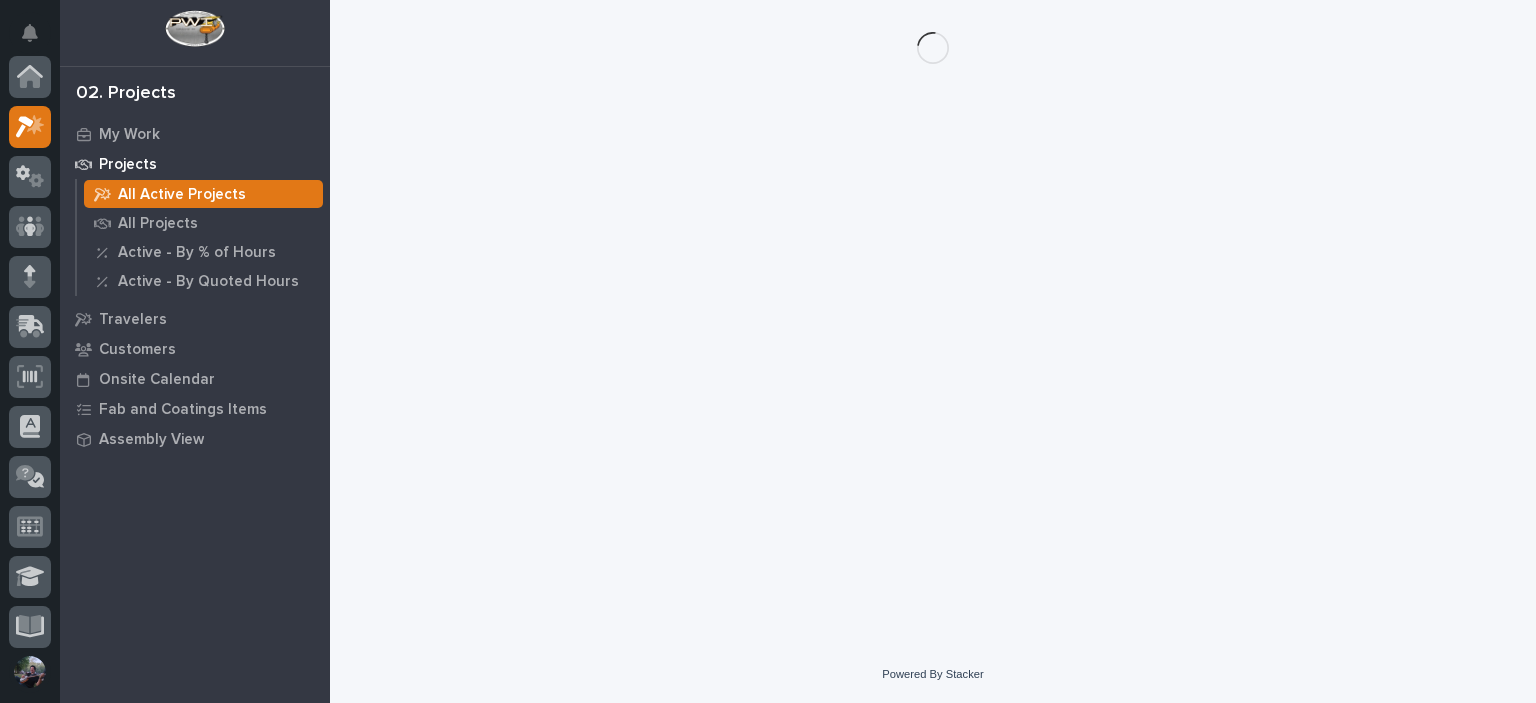 scroll, scrollTop: 0, scrollLeft: 0, axis: both 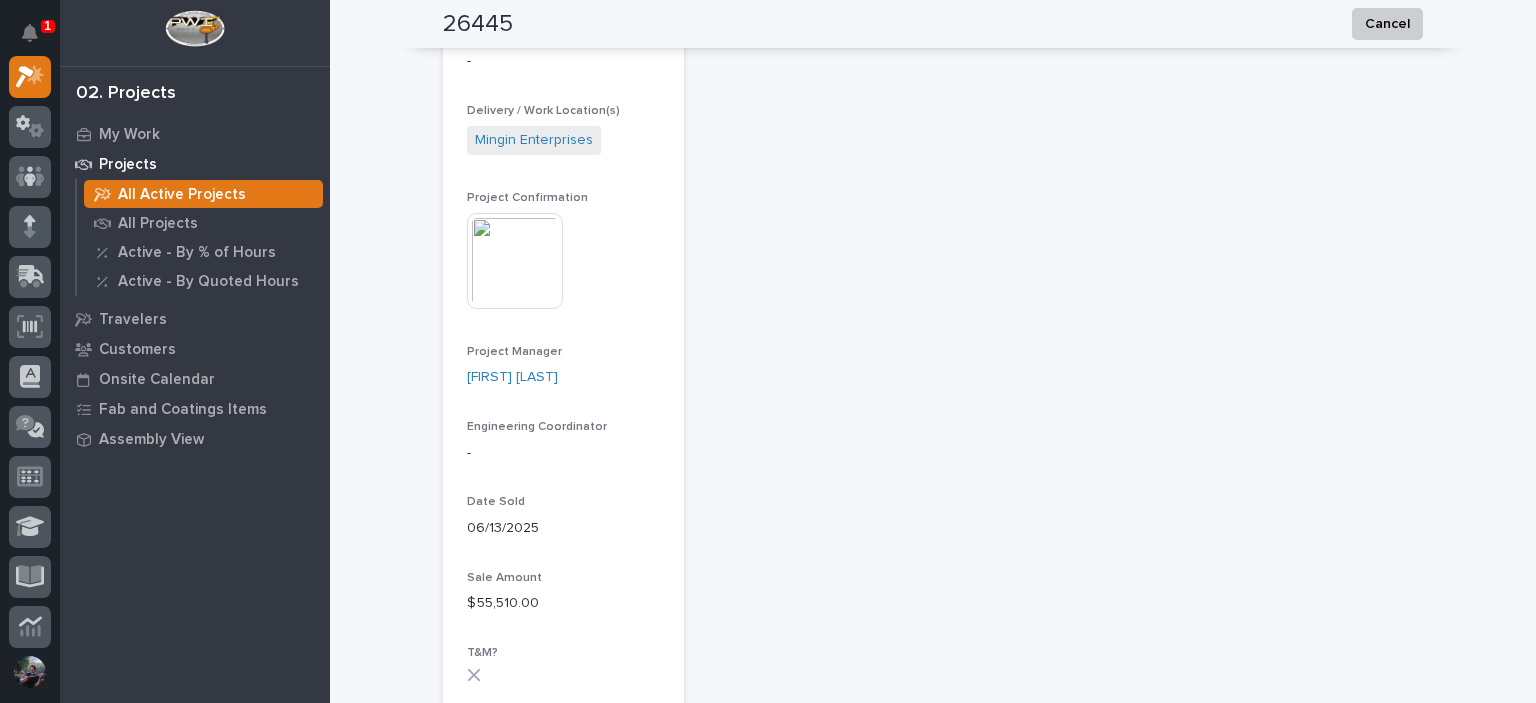 click at bounding box center [515, 261] 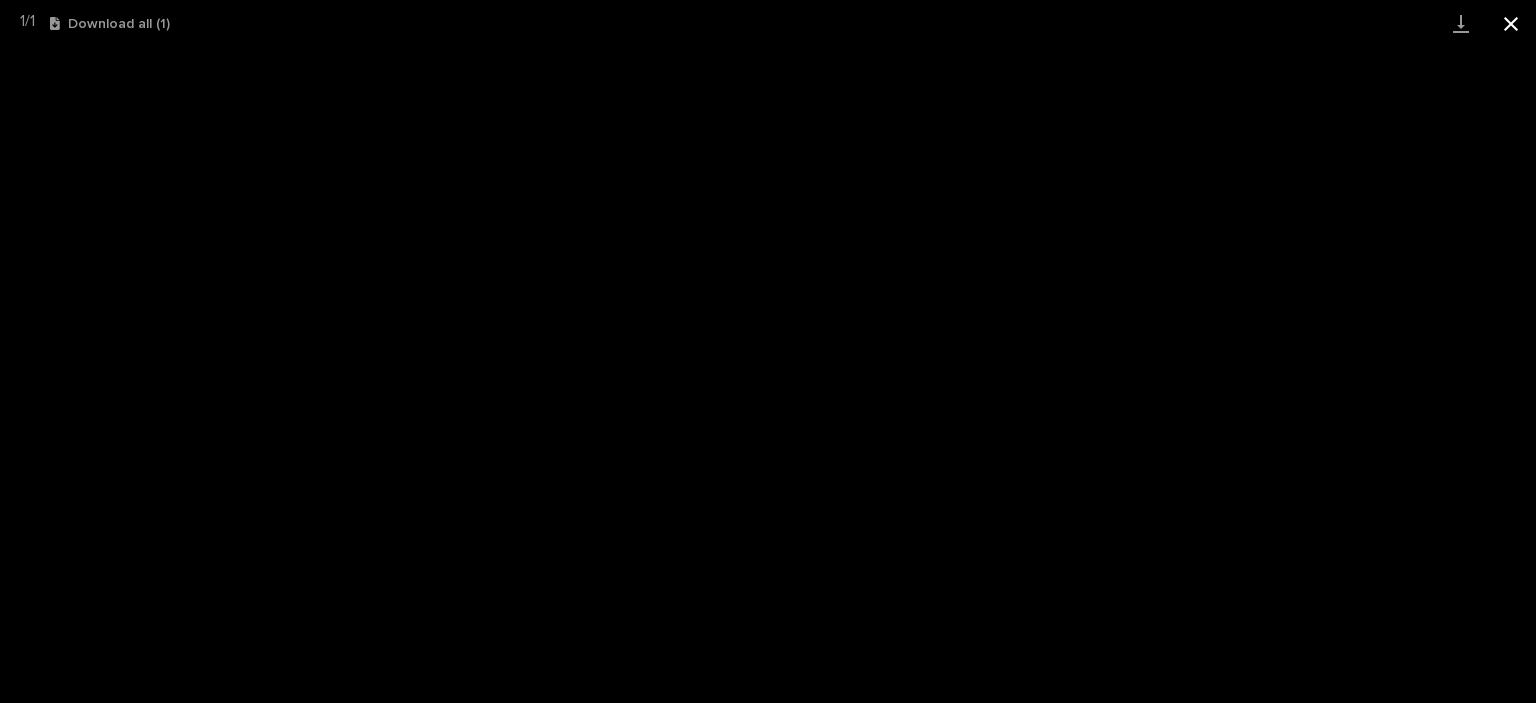 click at bounding box center [1511, 23] 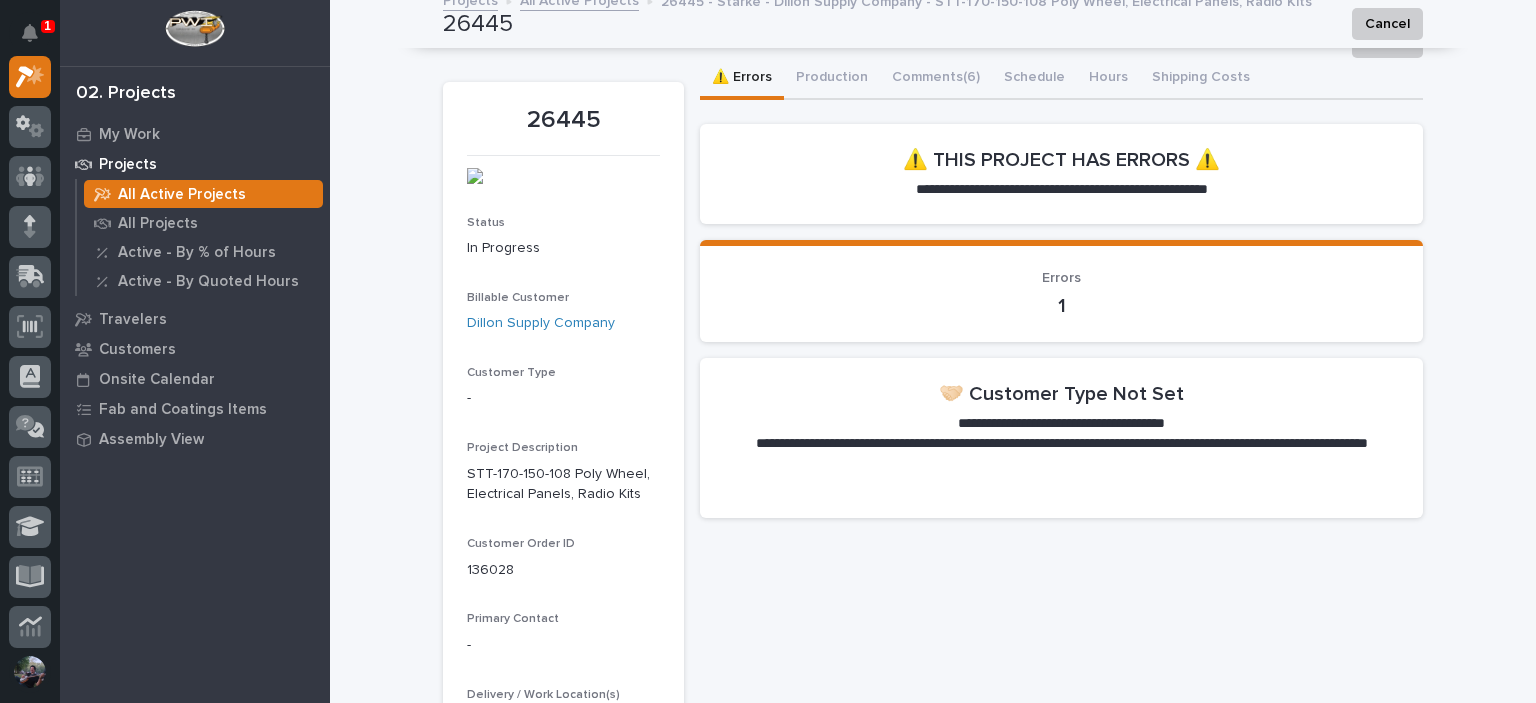 scroll, scrollTop: 0, scrollLeft: 0, axis: both 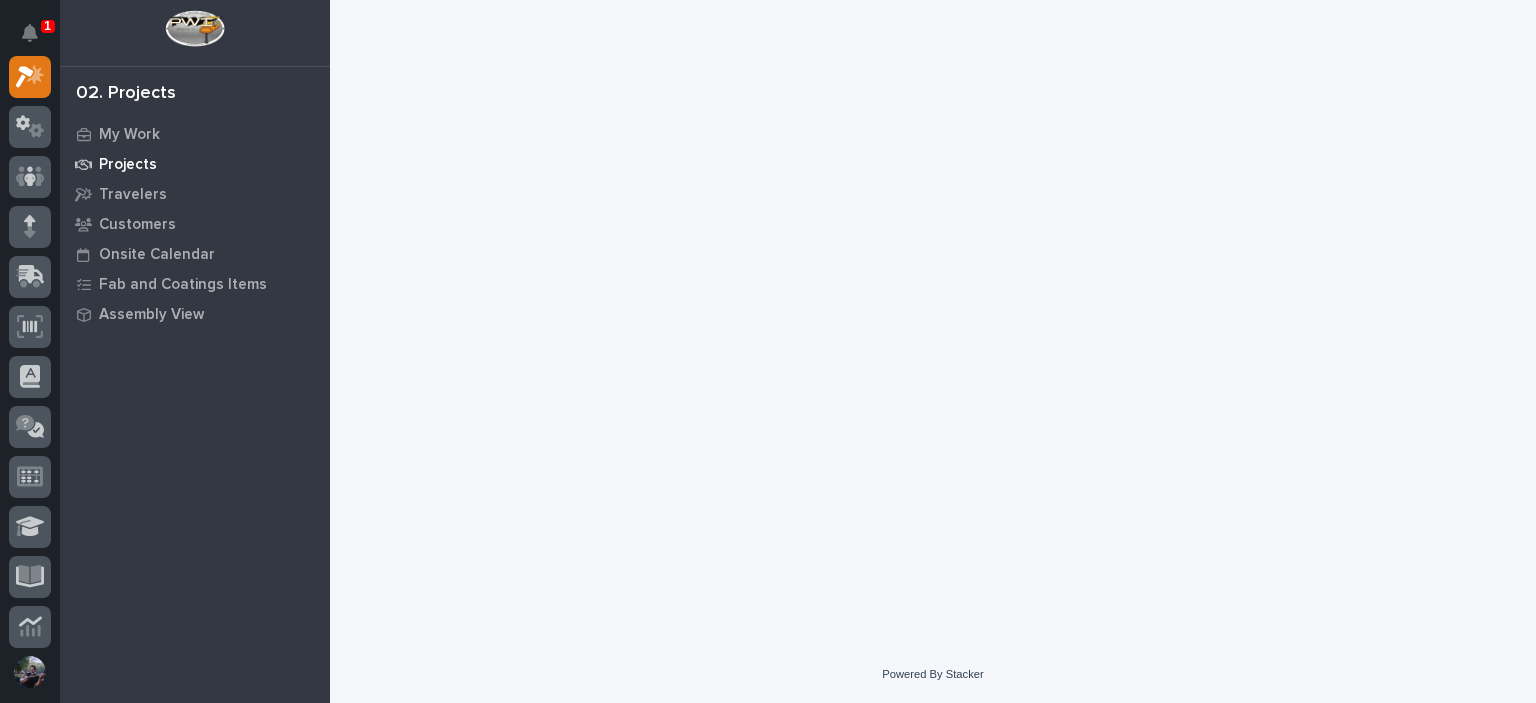 click on "Projects" at bounding box center [128, 165] 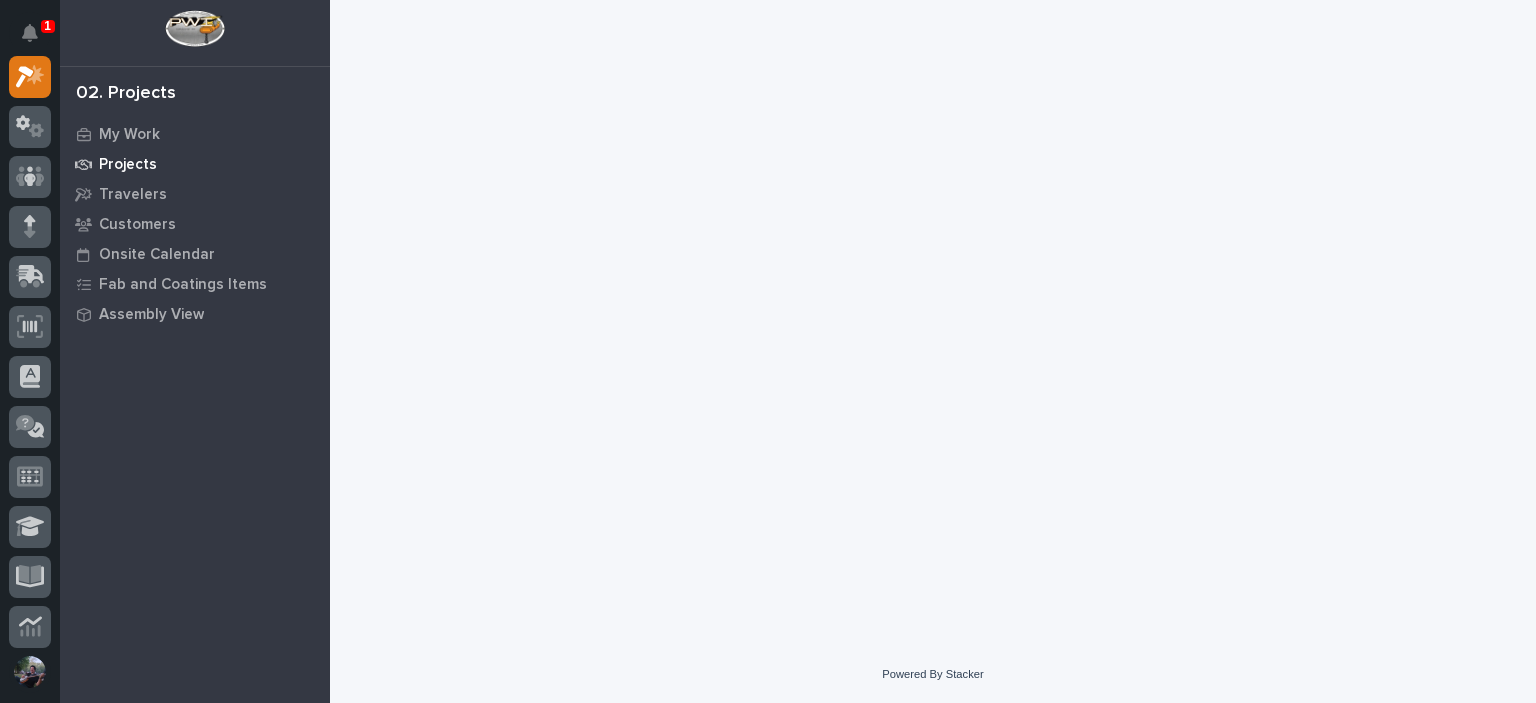 click on "Projects" at bounding box center [128, 165] 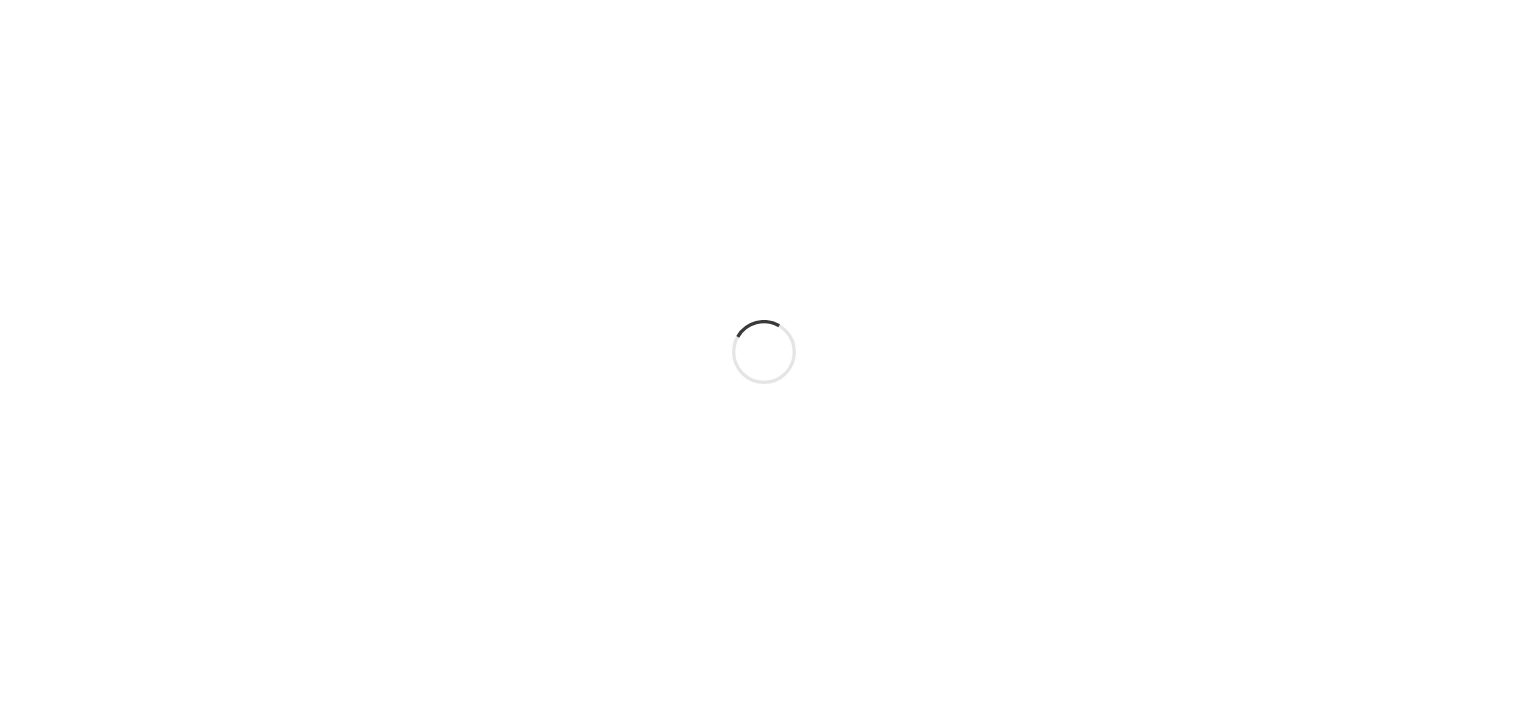 scroll, scrollTop: 0, scrollLeft: 0, axis: both 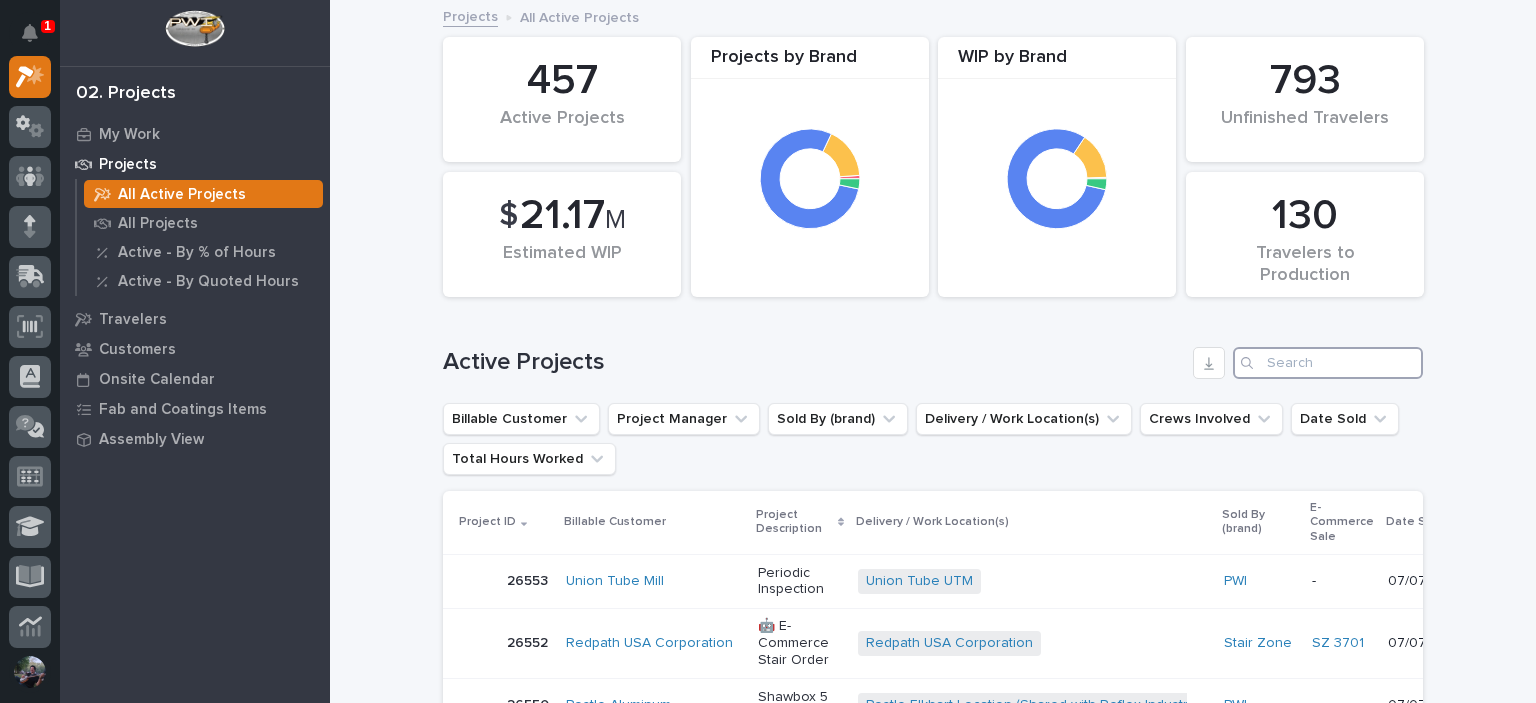 click at bounding box center [1328, 363] 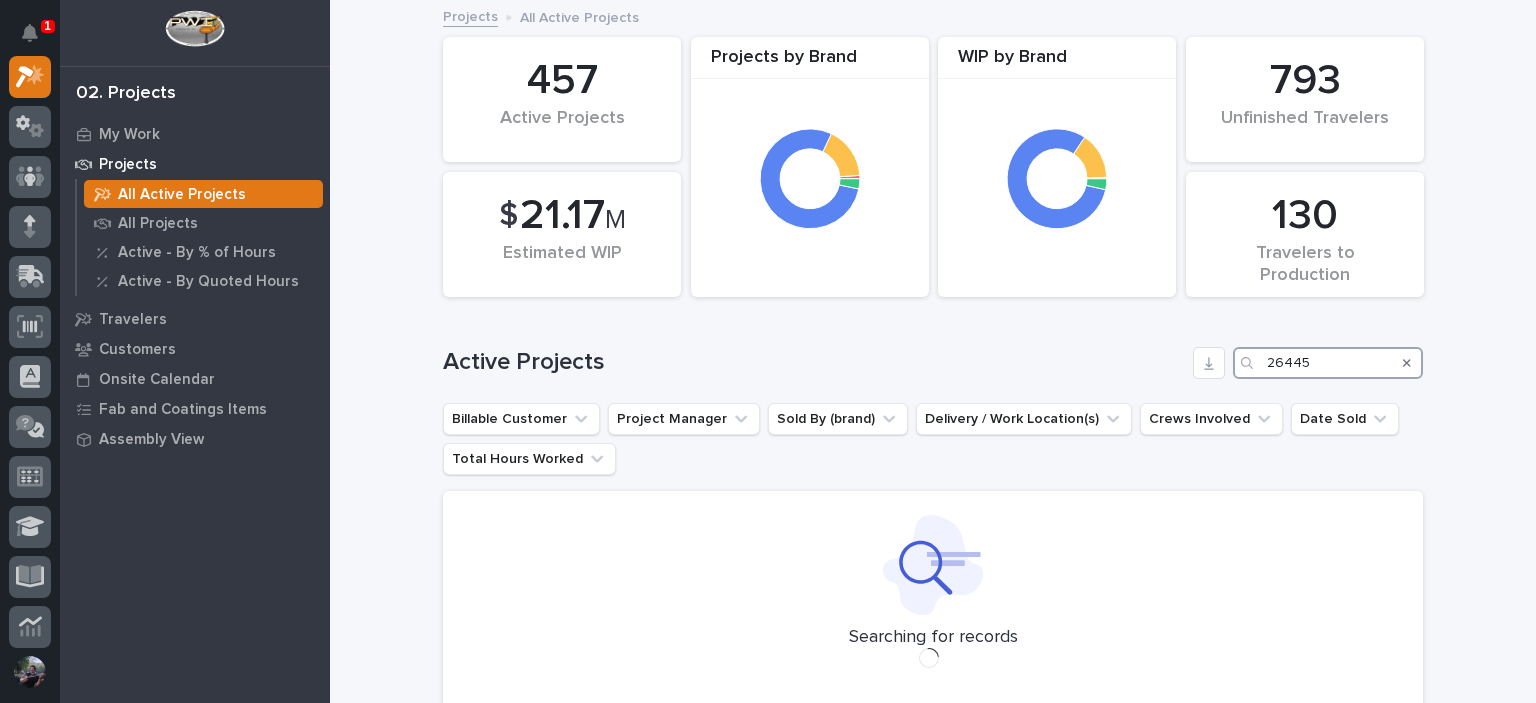 type on "26445" 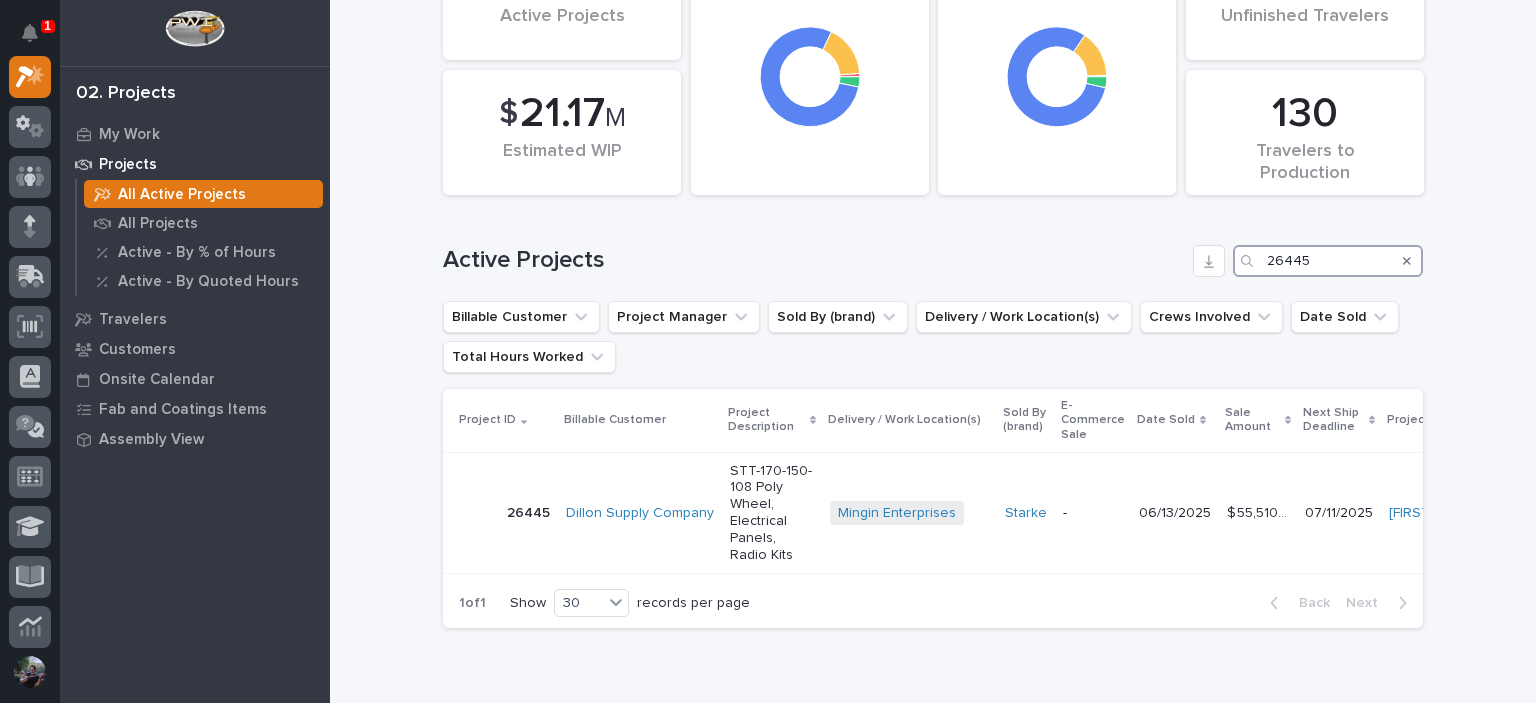 scroll, scrollTop: 215, scrollLeft: 0, axis: vertical 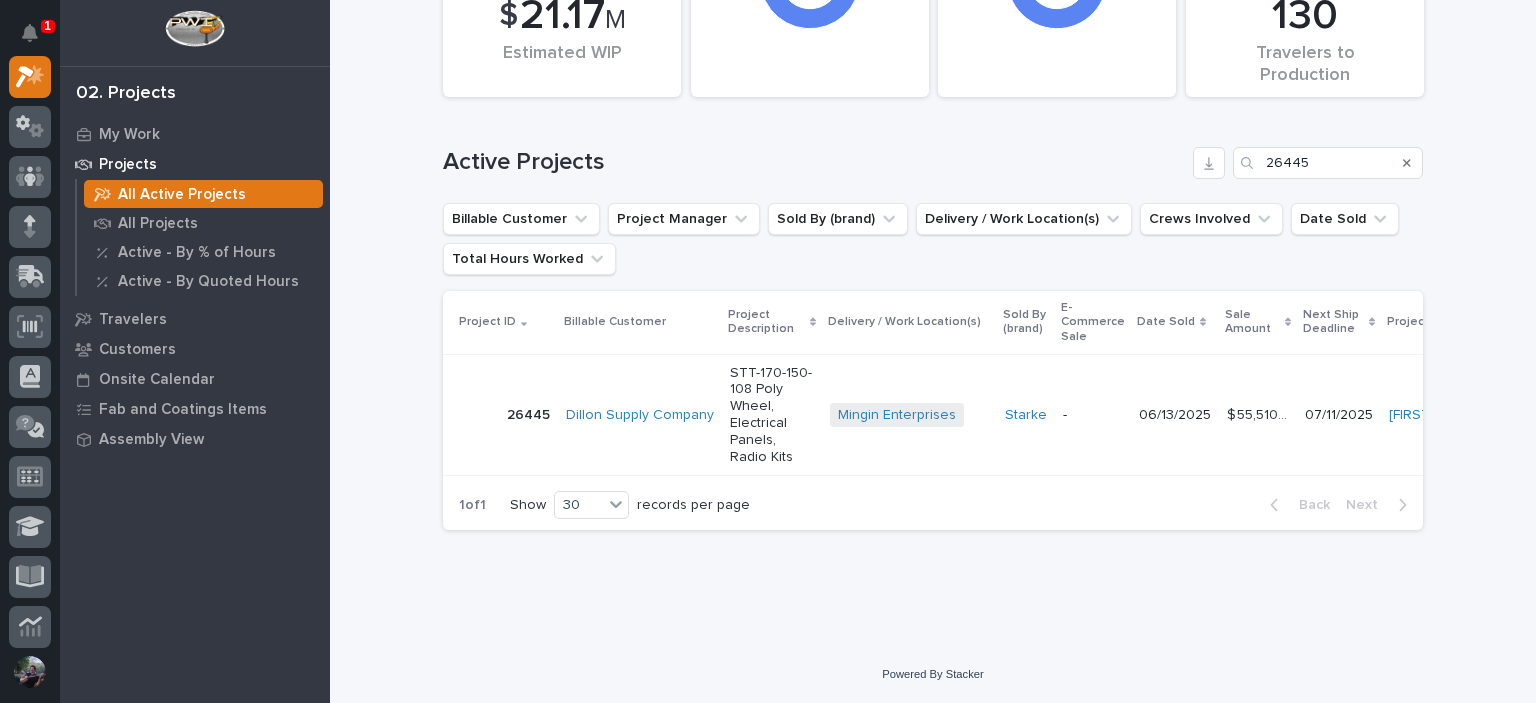 click on "STT-170-150-108 Poly Wheel, Electrical Panels, Radio Kits" at bounding box center [772, 415] 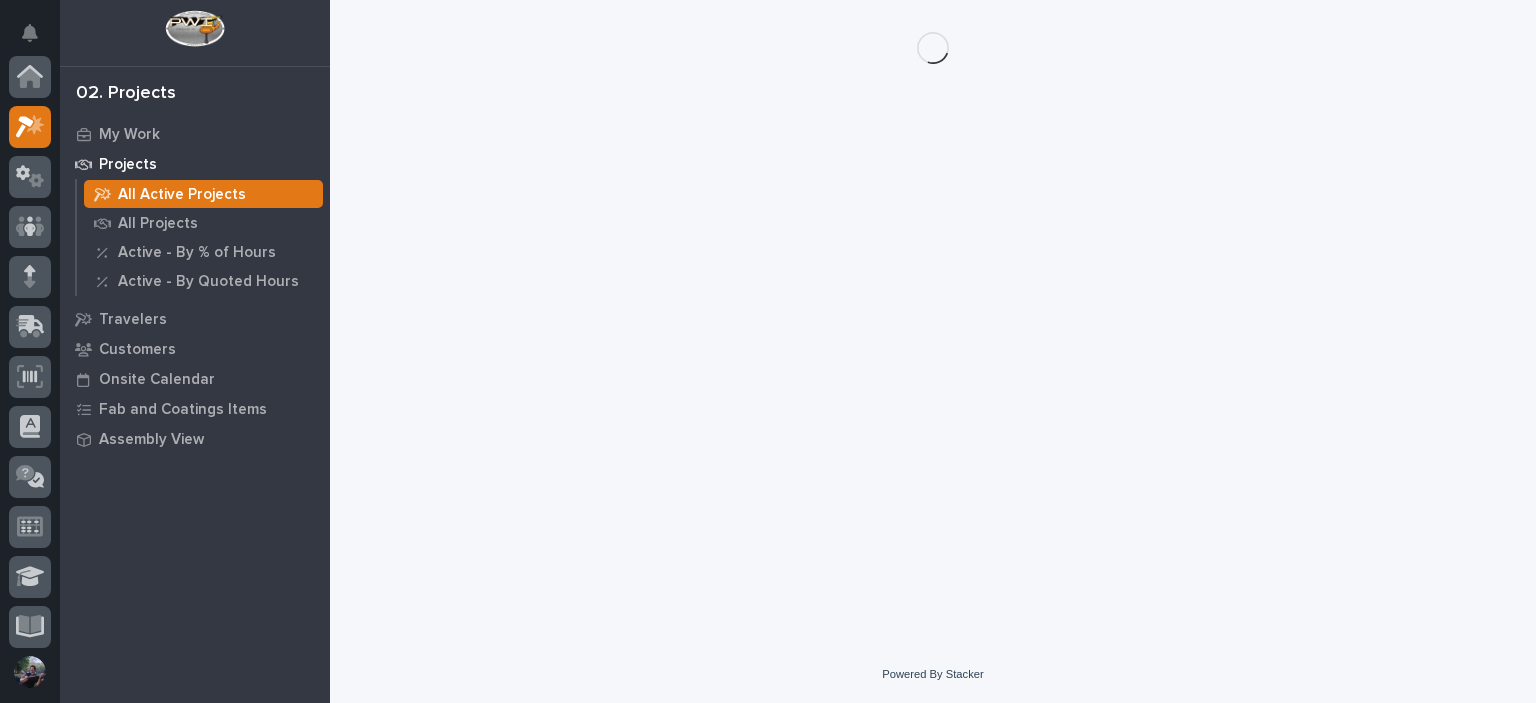 scroll, scrollTop: 0, scrollLeft: 0, axis: both 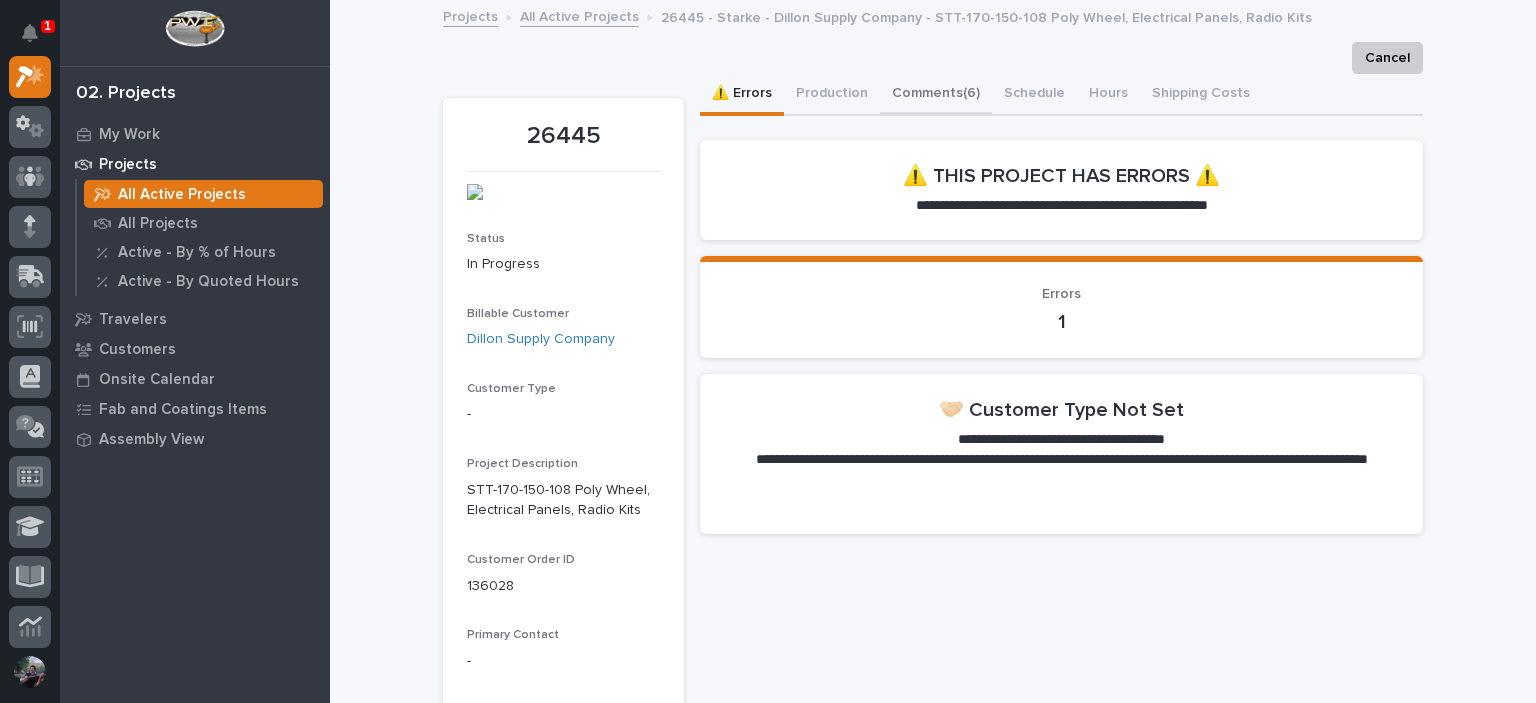 click on "Comments  (6)" at bounding box center [936, 95] 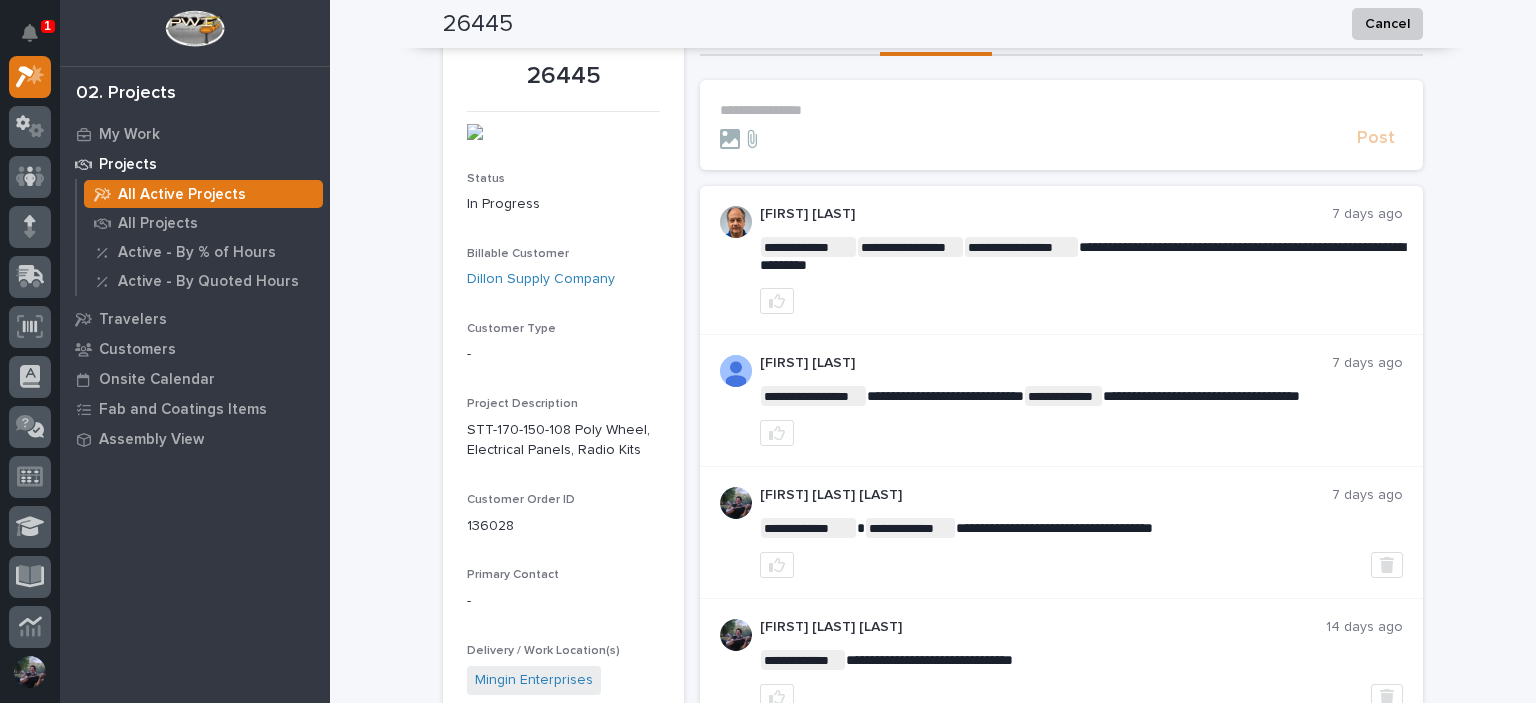 scroll, scrollTop: 0, scrollLeft: 0, axis: both 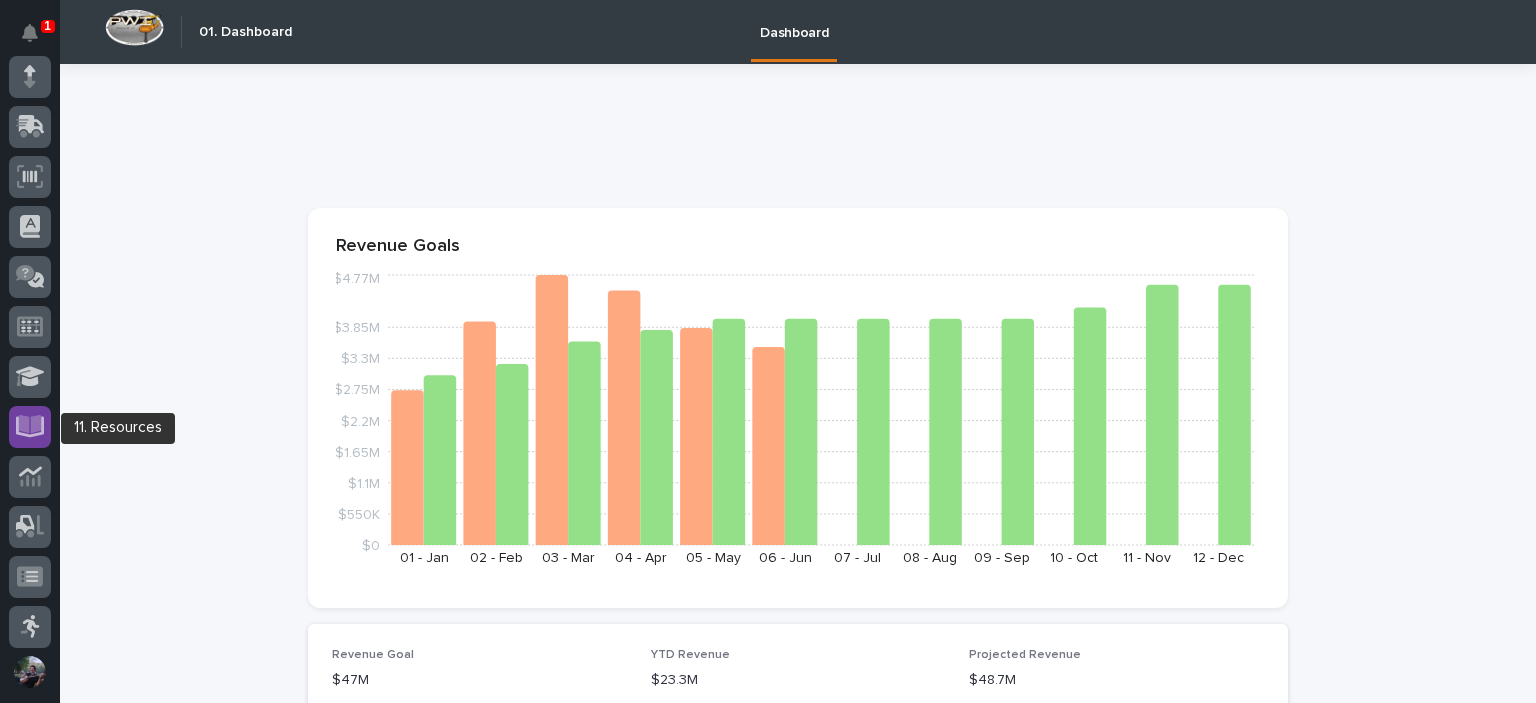 click at bounding box center [30, 424] 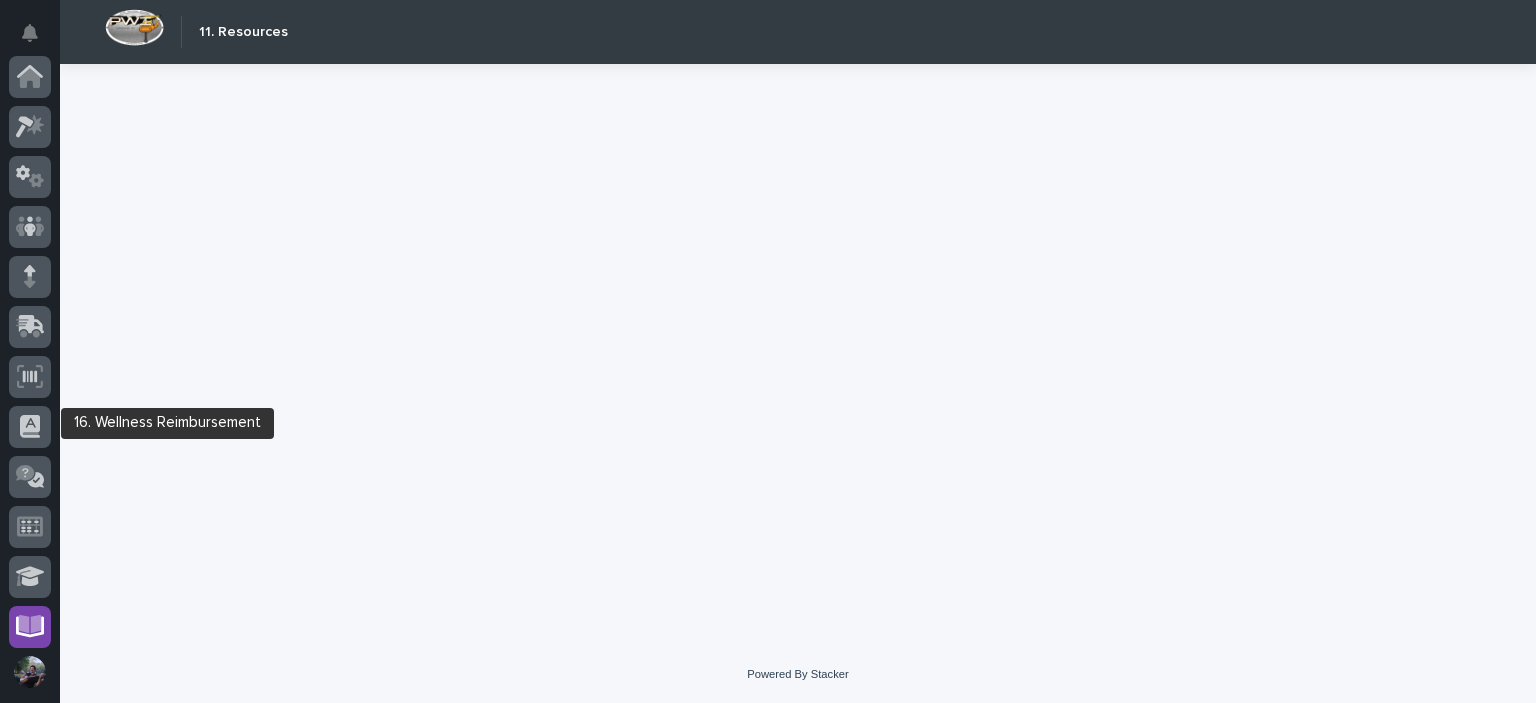scroll, scrollTop: 0, scrollLeft: 0, axis: both 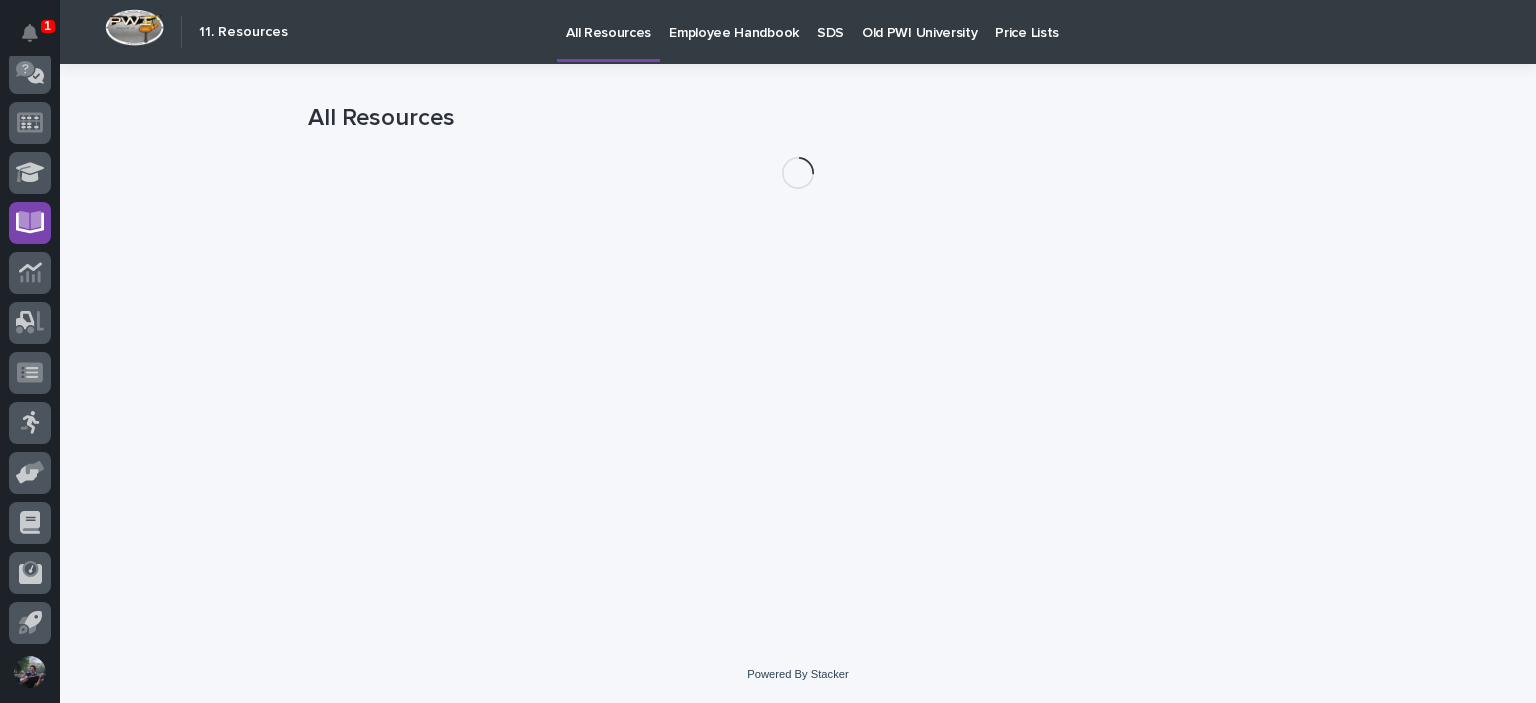 click on "Old PWI University" at bounding box center (919, 21) 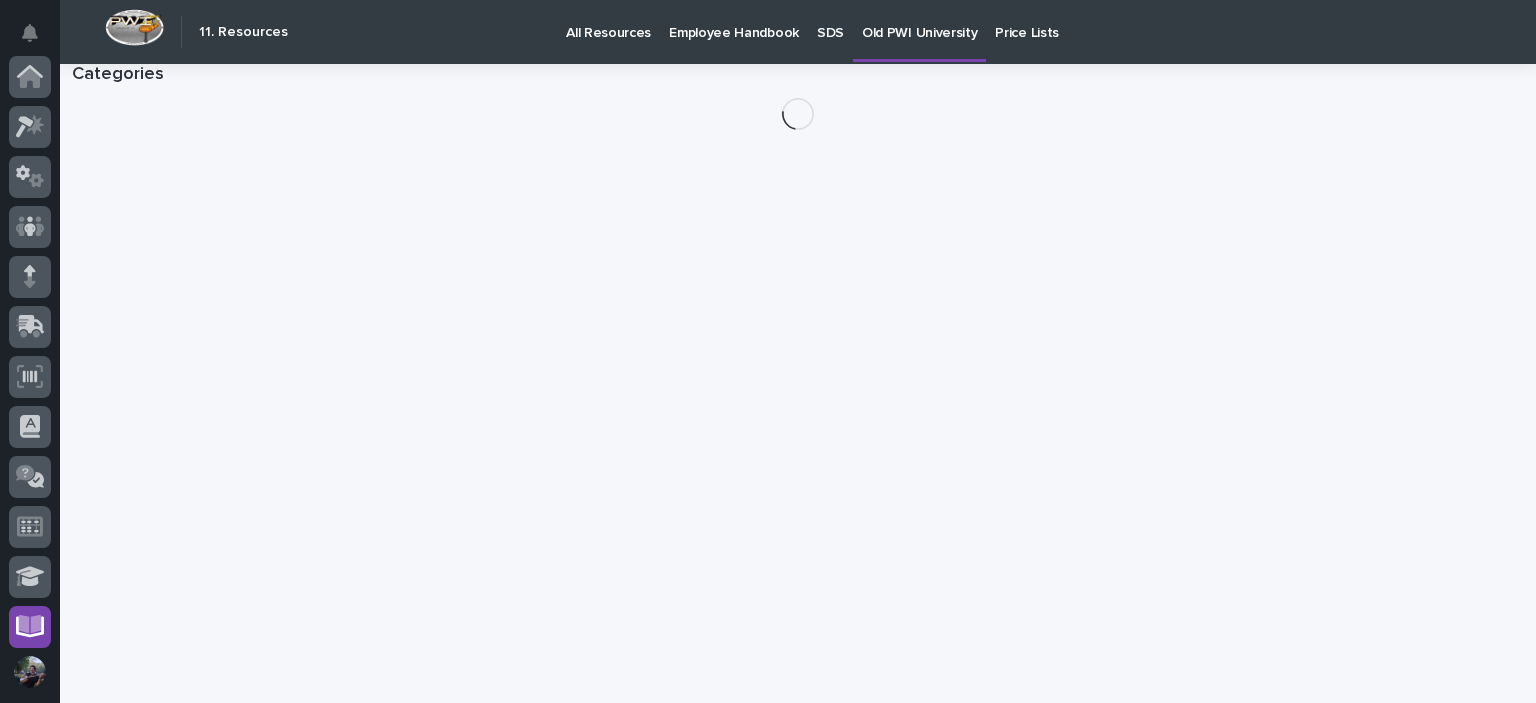 scroll, scrollTop: 404, scrollLeft: 0, axis: vertical 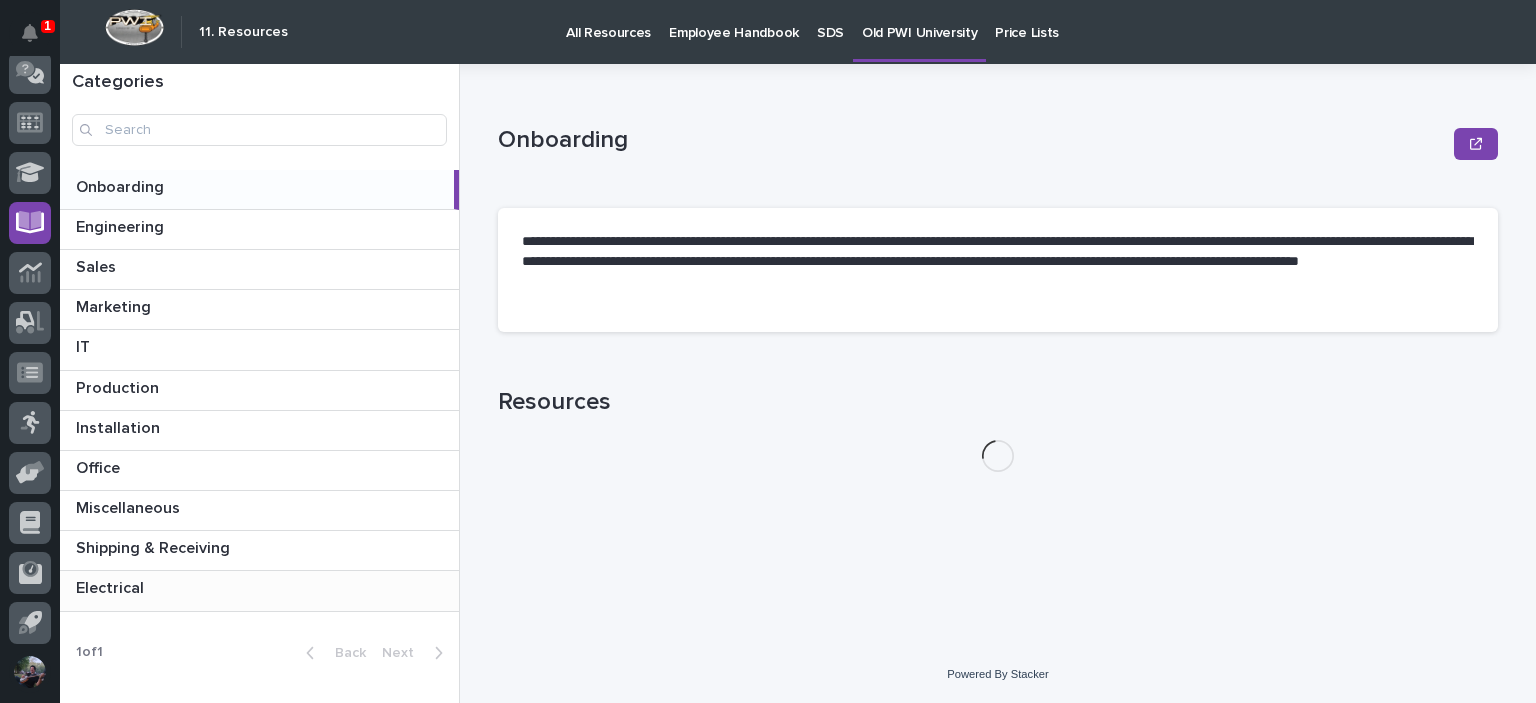 click at bounding box center (263, 588) 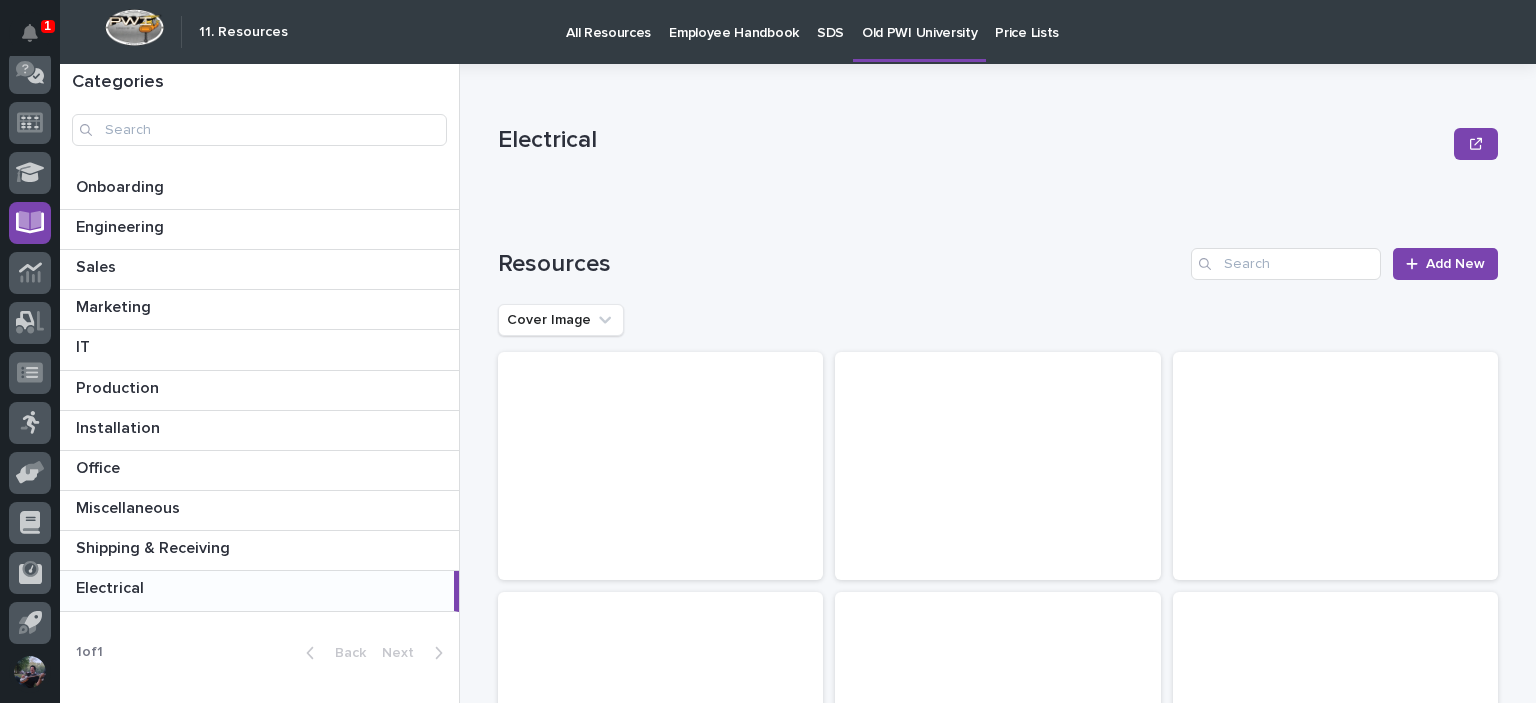 scroll, scrollTop: 533, scrollLeft: 0, axis: vertical 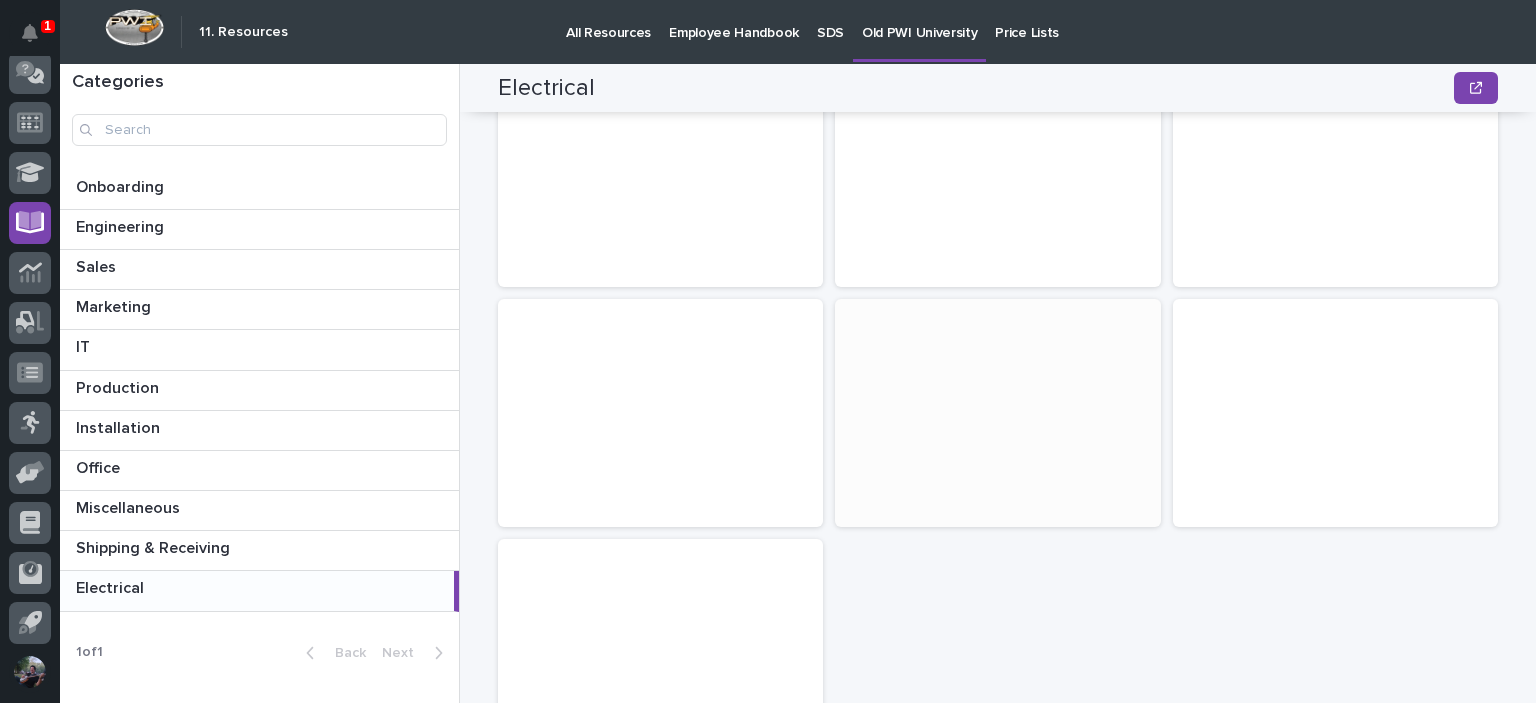 click at bounding box center (997, 389) 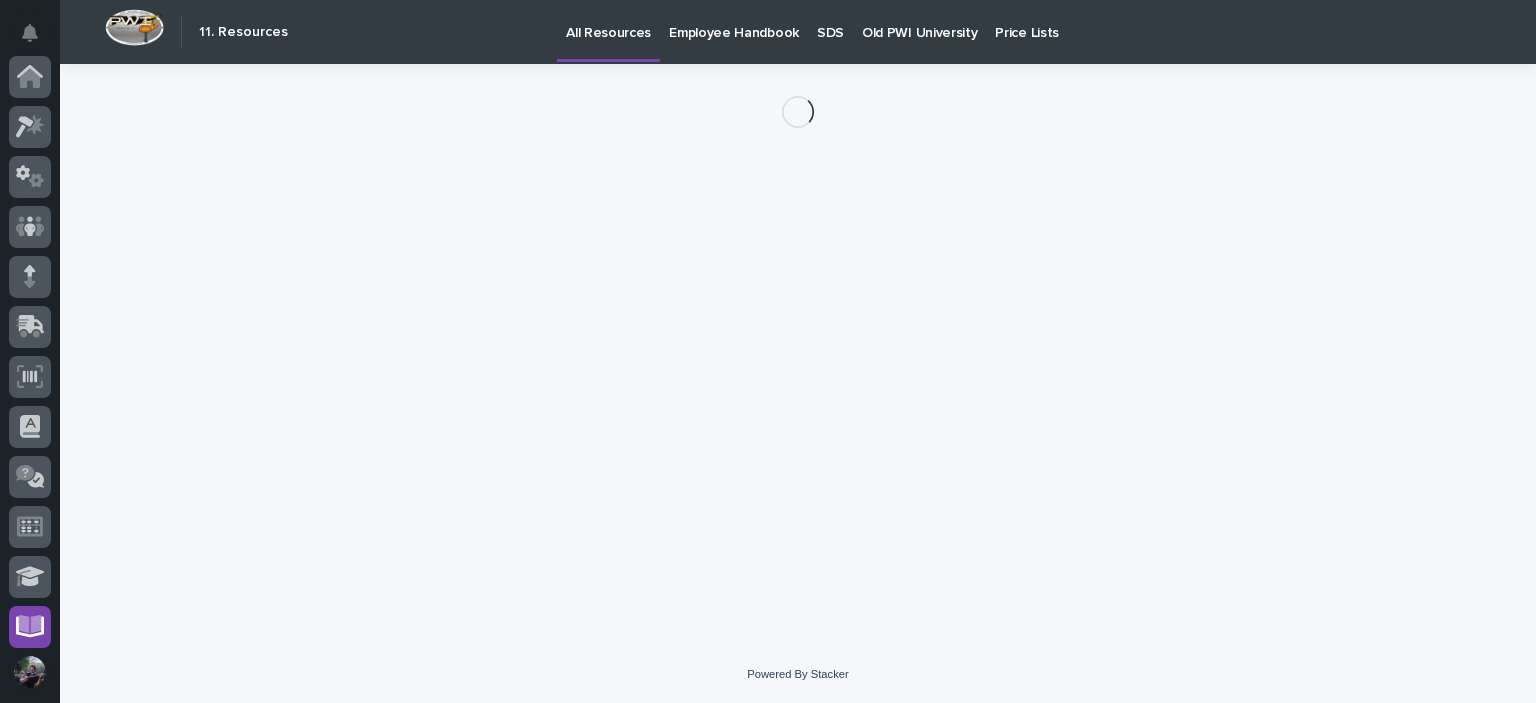 scroll, scrollTop: 404, scrollLeft: 0, axis: vertical 